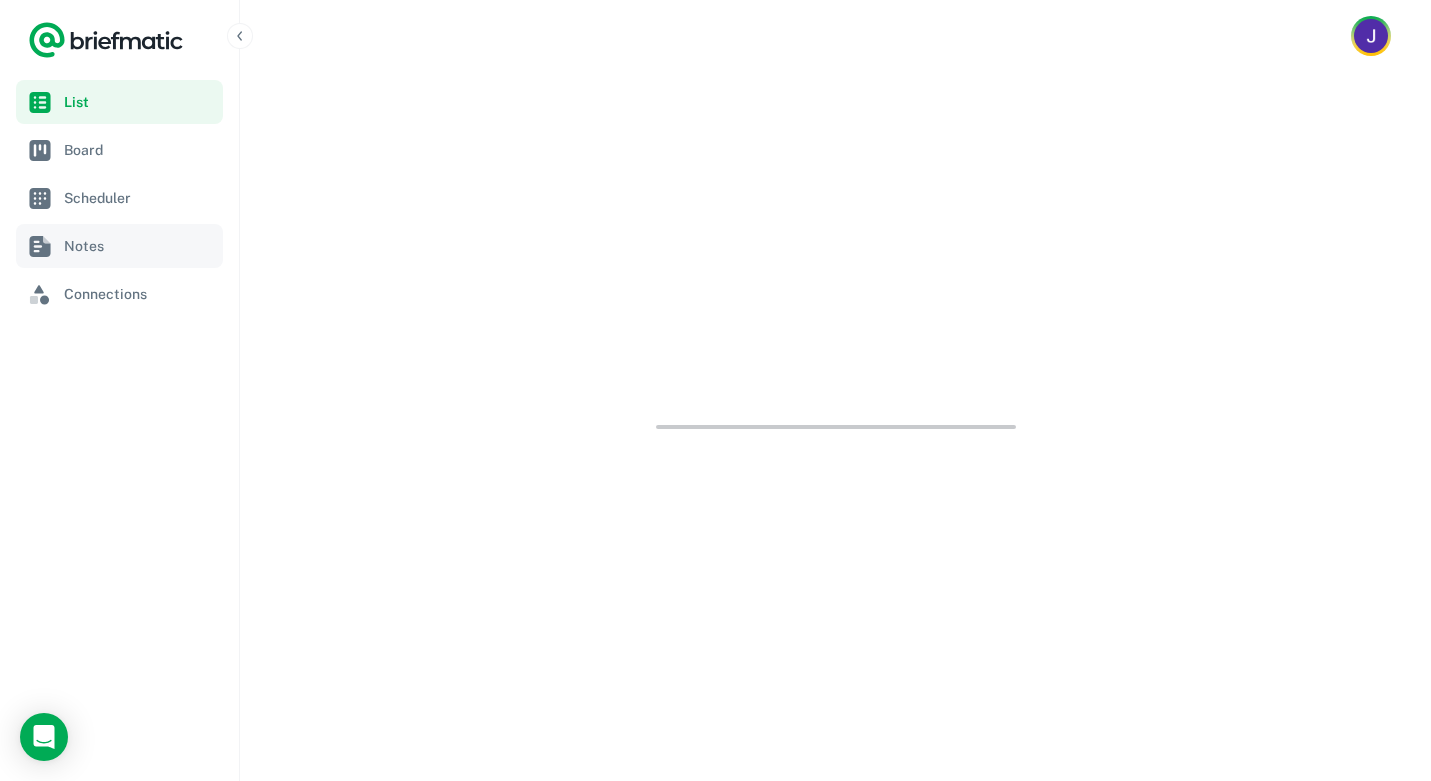 scroll, scrollTop: 0, scrollLeft: 0, axis: both 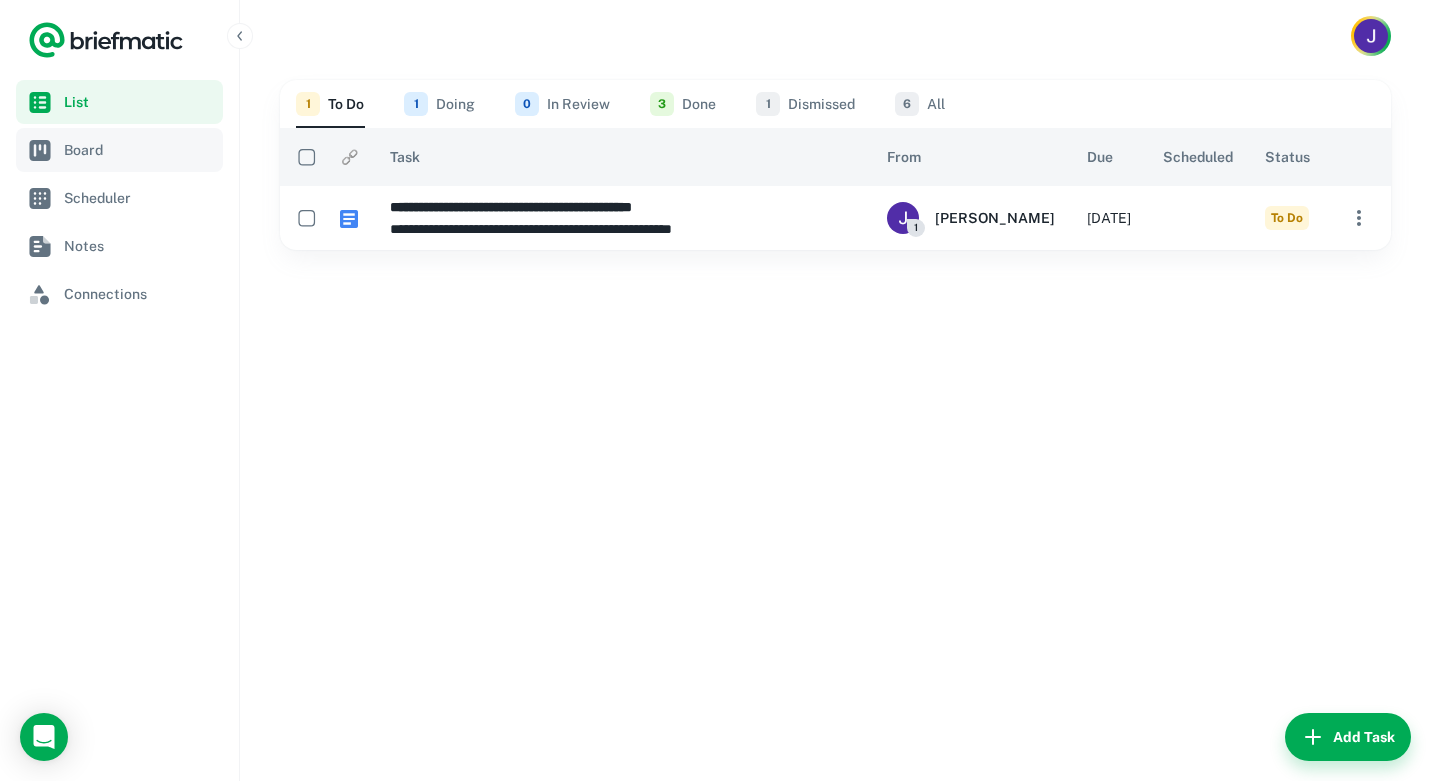 click on "Board" at bounding box center (139, 150) 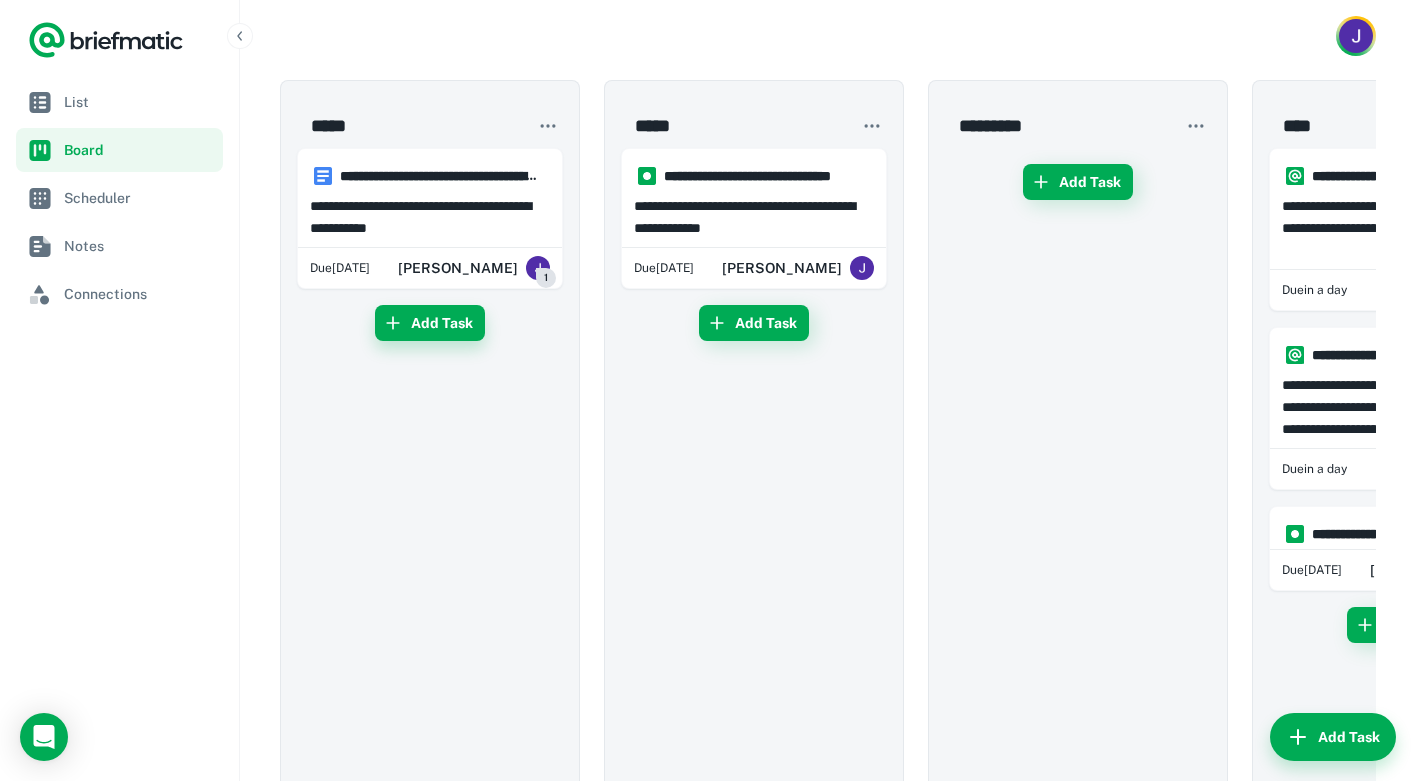 click on "Add Task" at bounding box center (430, 323) 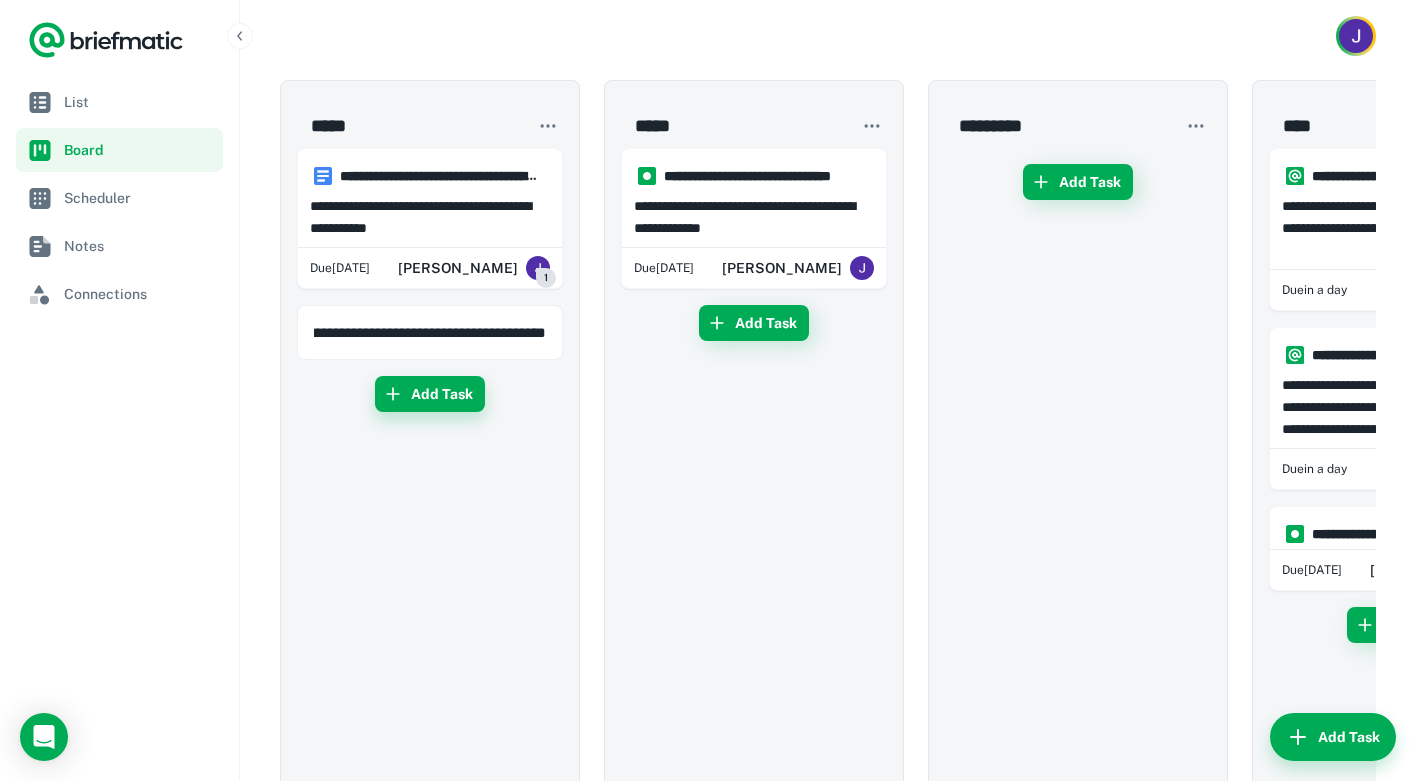 scroll, scrollTop: 0, scrollLeft: 181, axis: horizontal 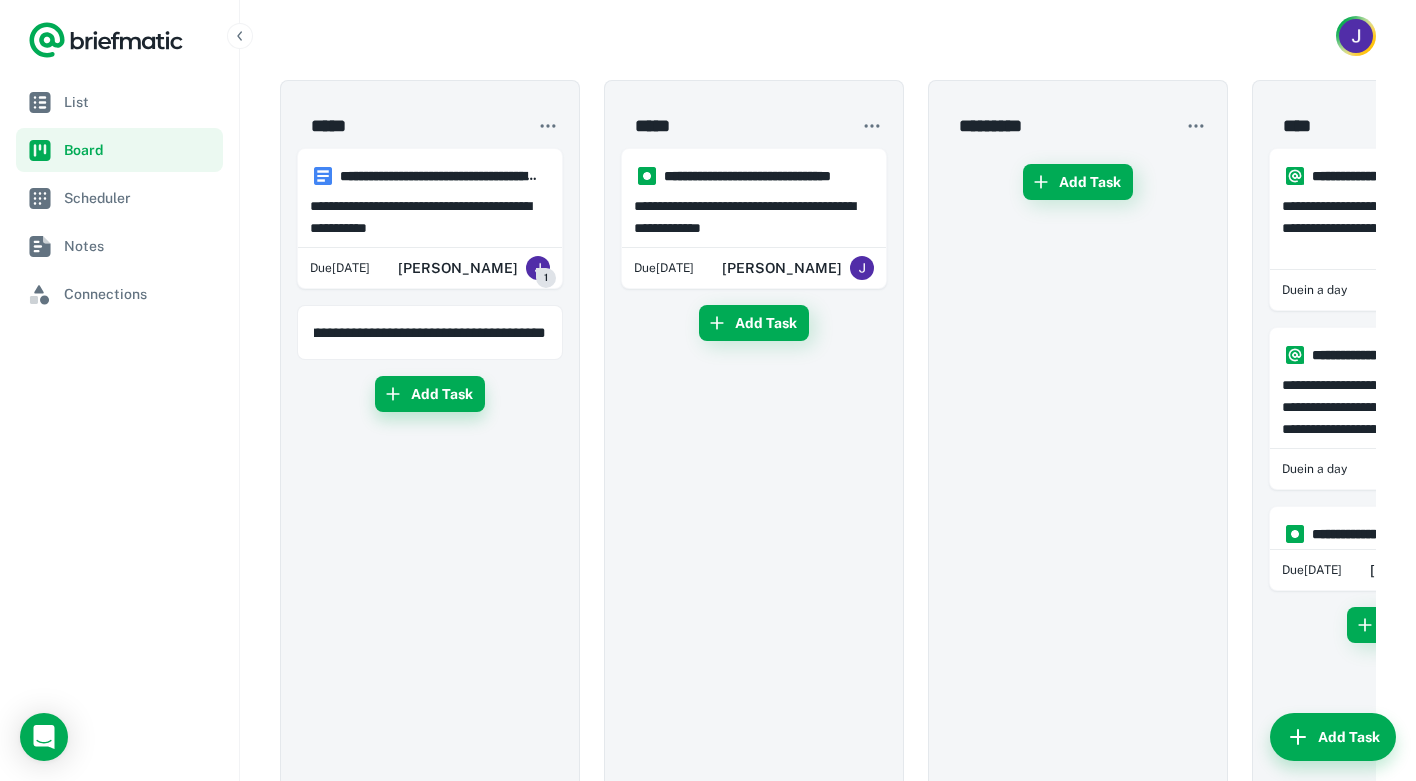 type on "**********" 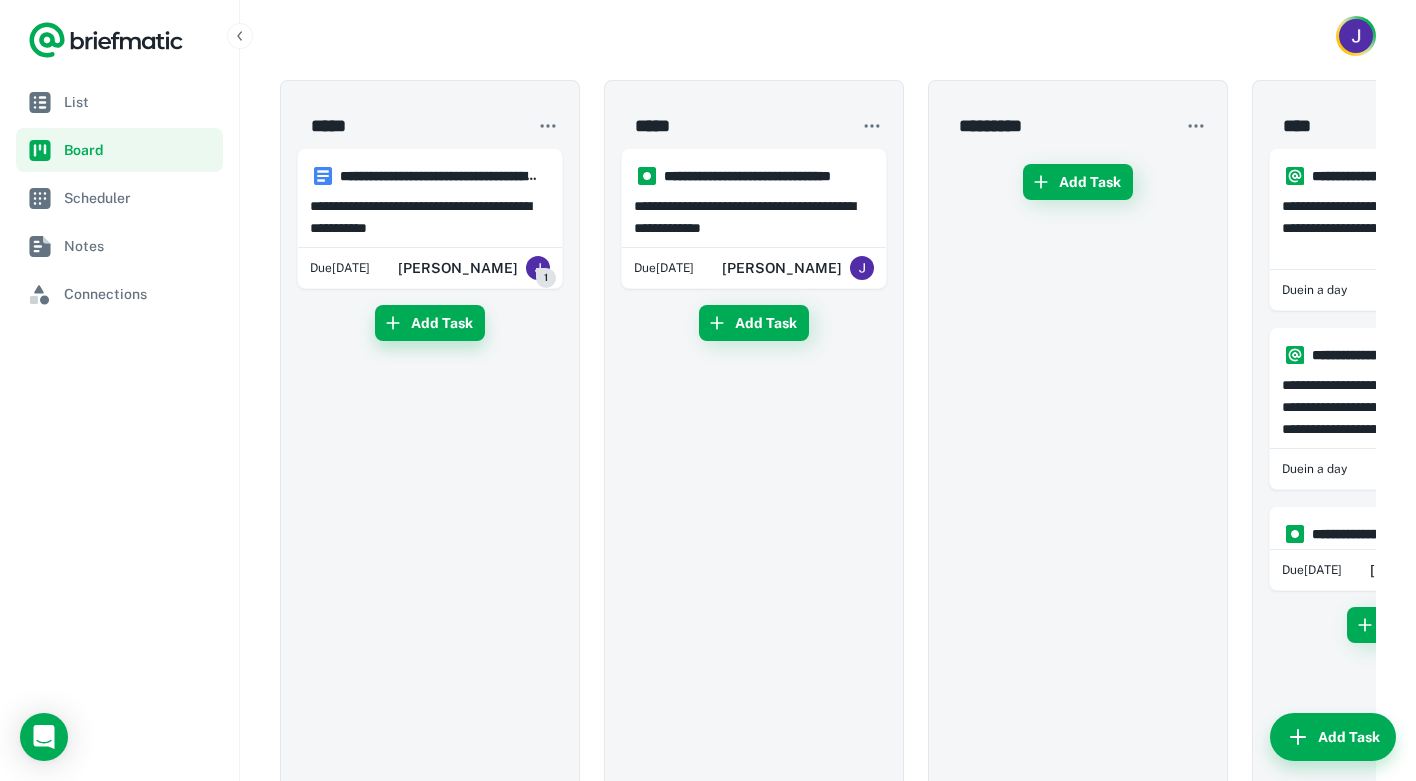 click on "**********" at bounding box center (430, 488) 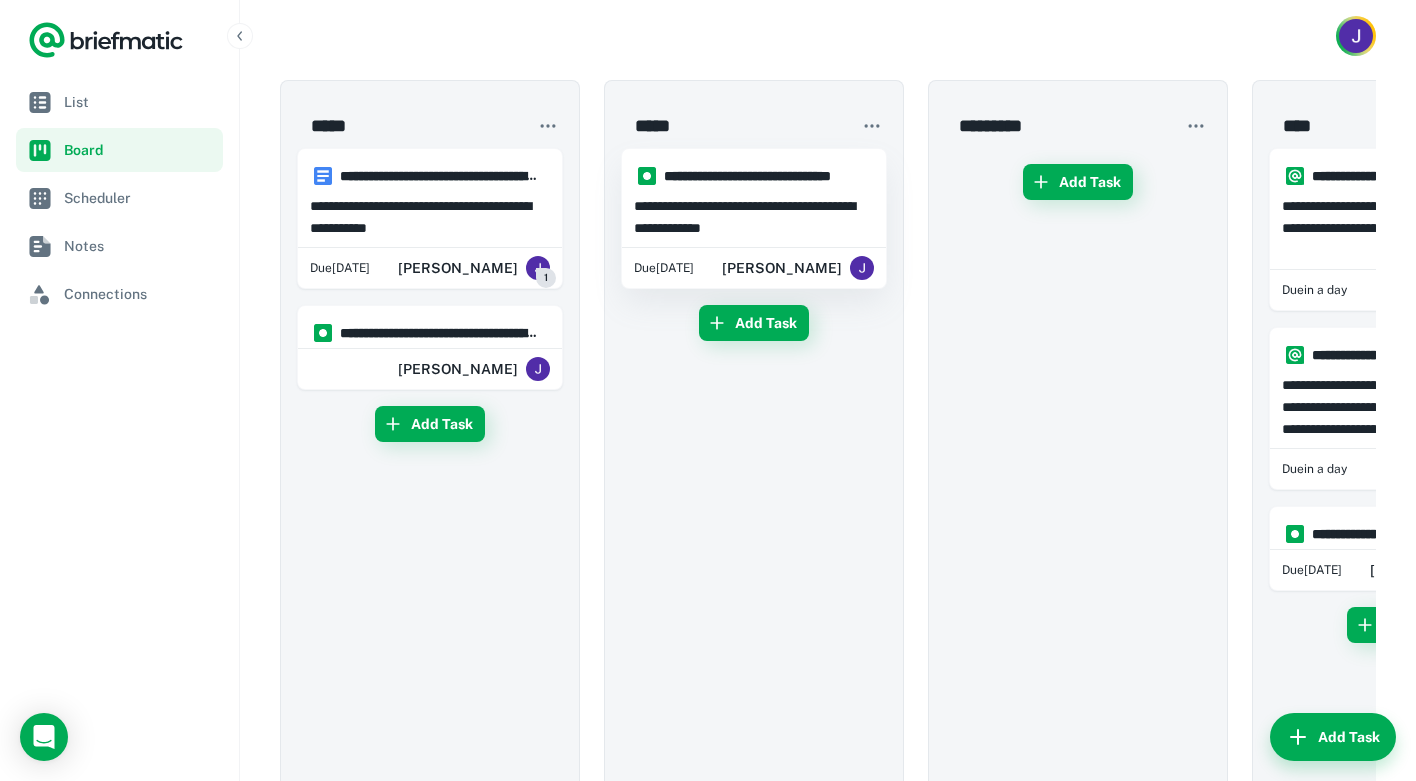 click at bounding box center (754, 245) 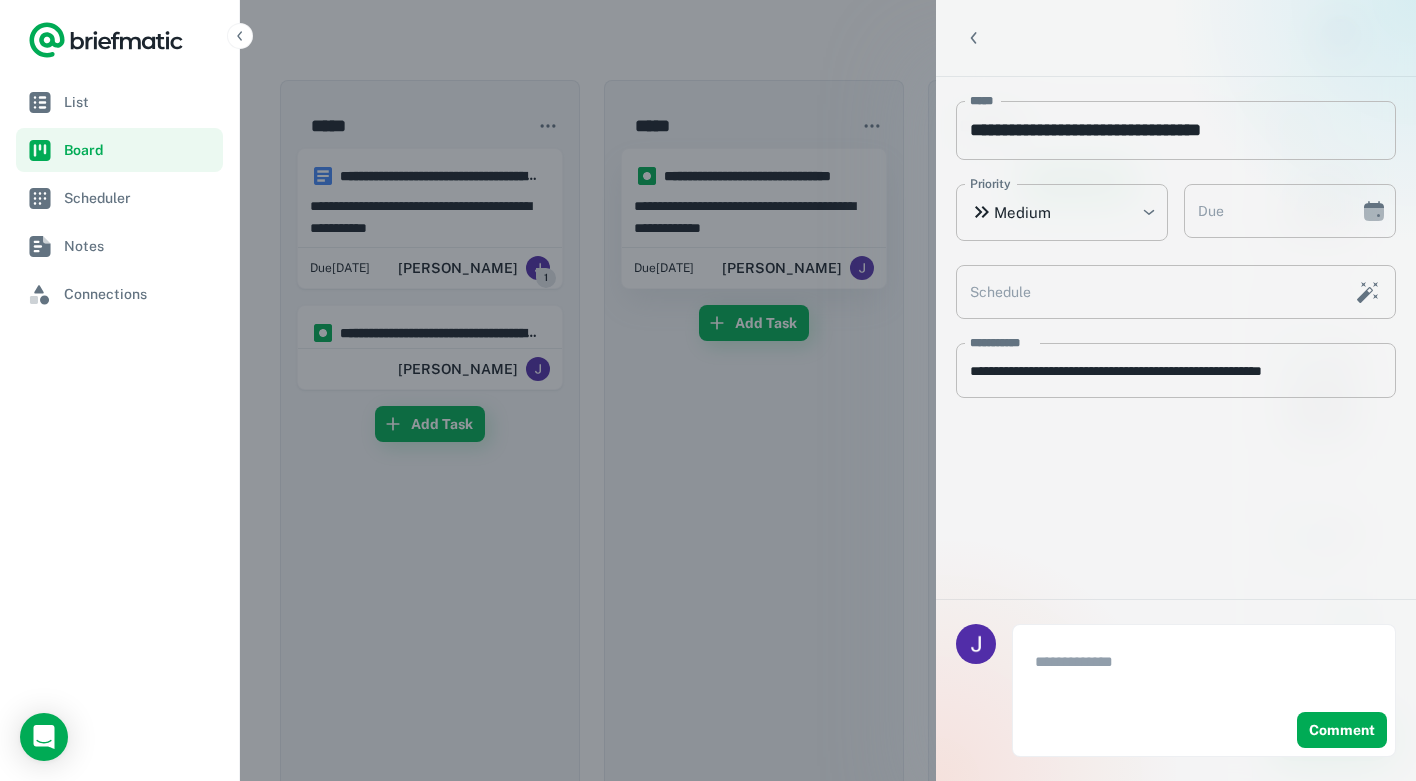 type on "**********" 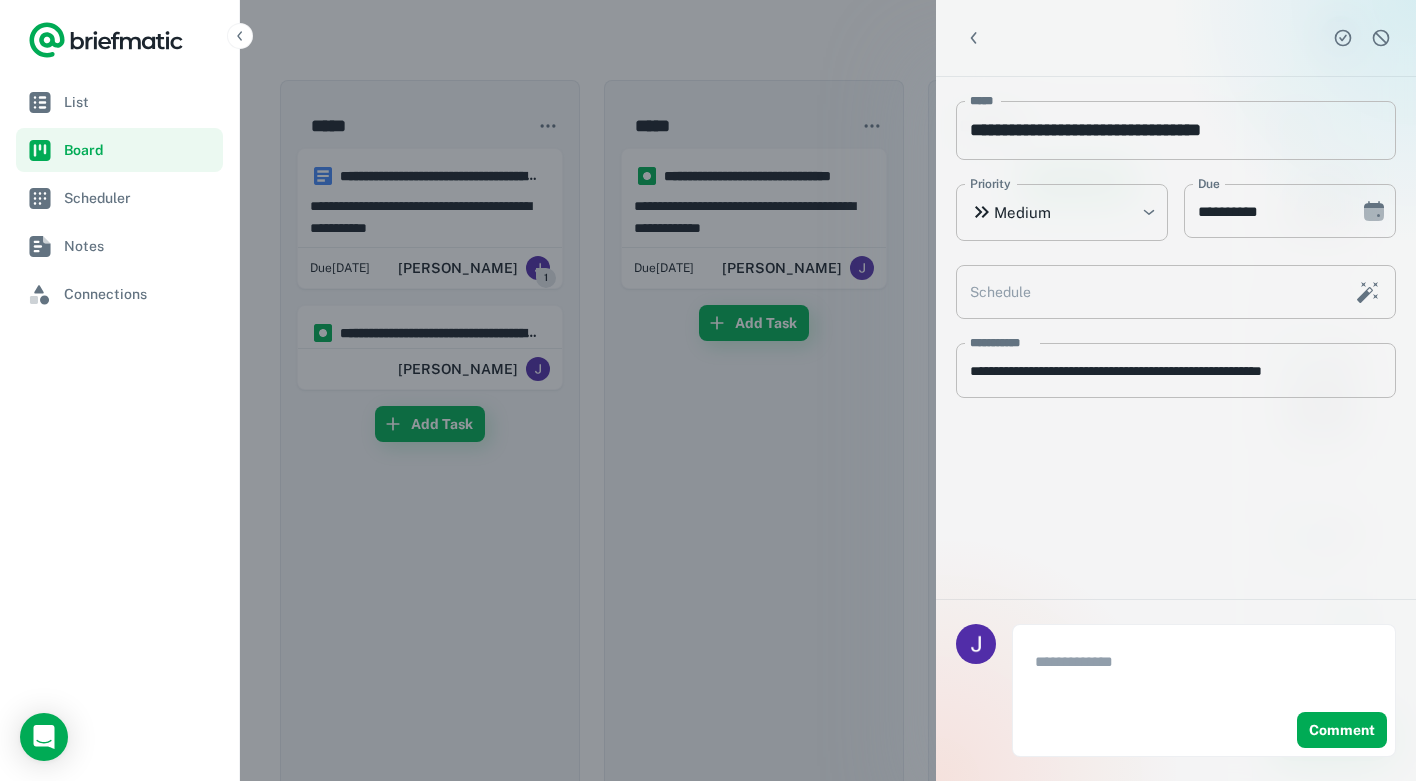 click at bounding box center (974, 38) 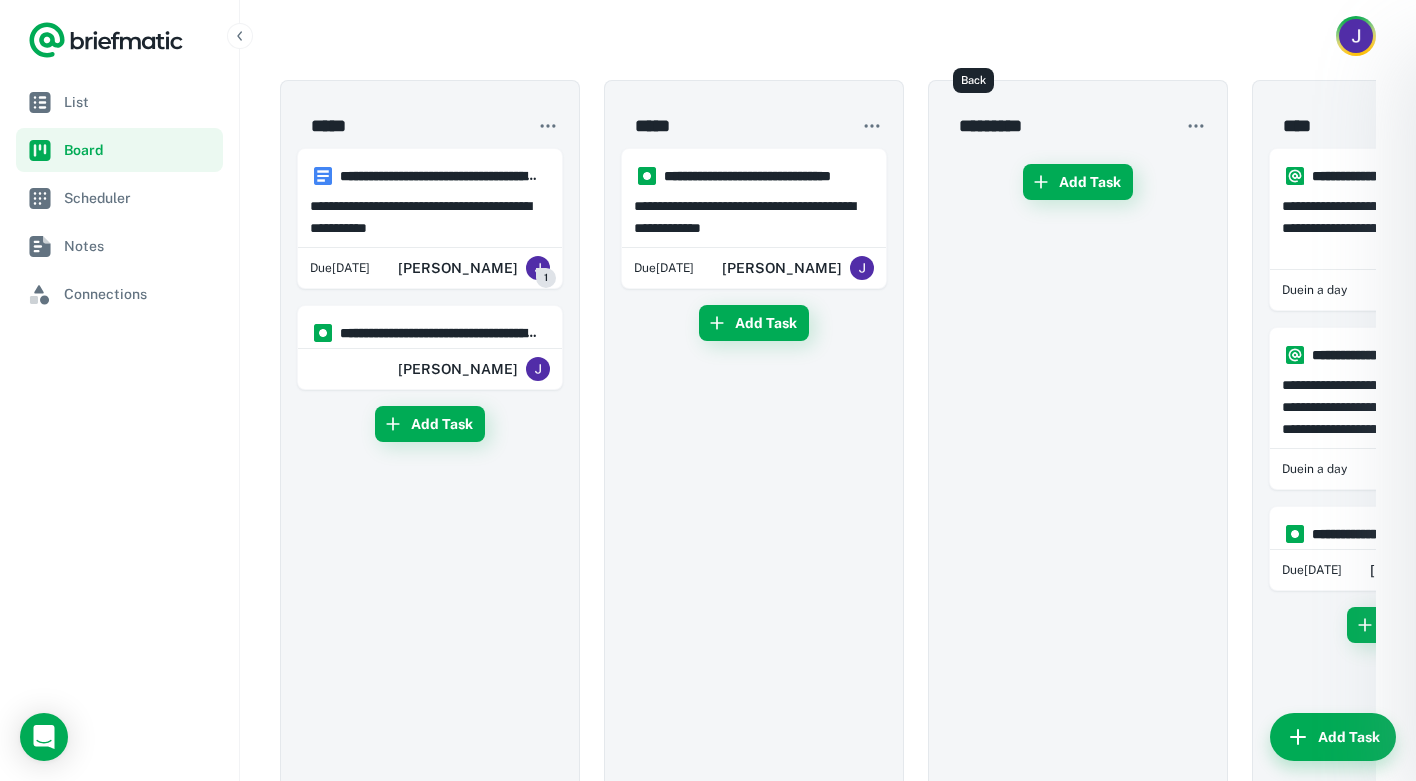 type 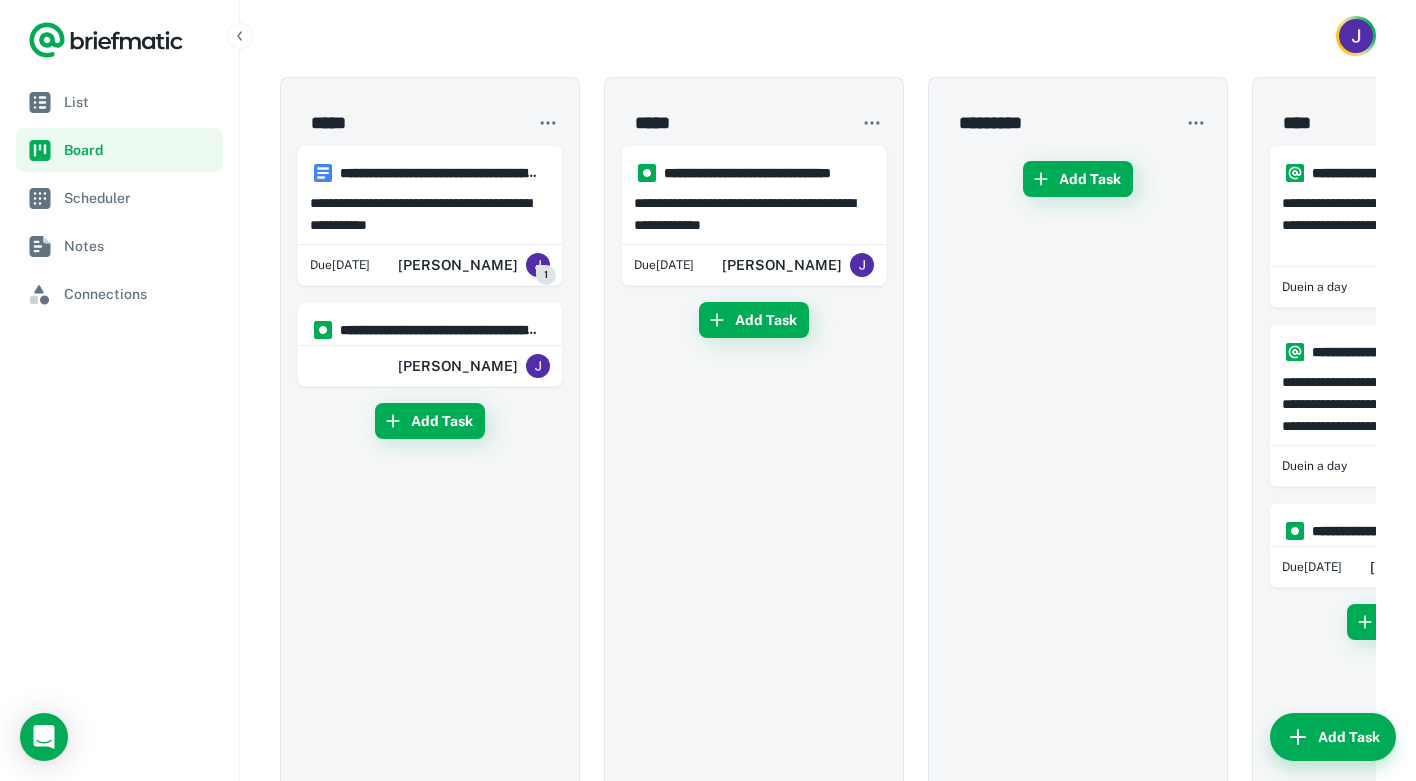scroll, scrollTop: 4, scrollLeft: 0, axis: vertical 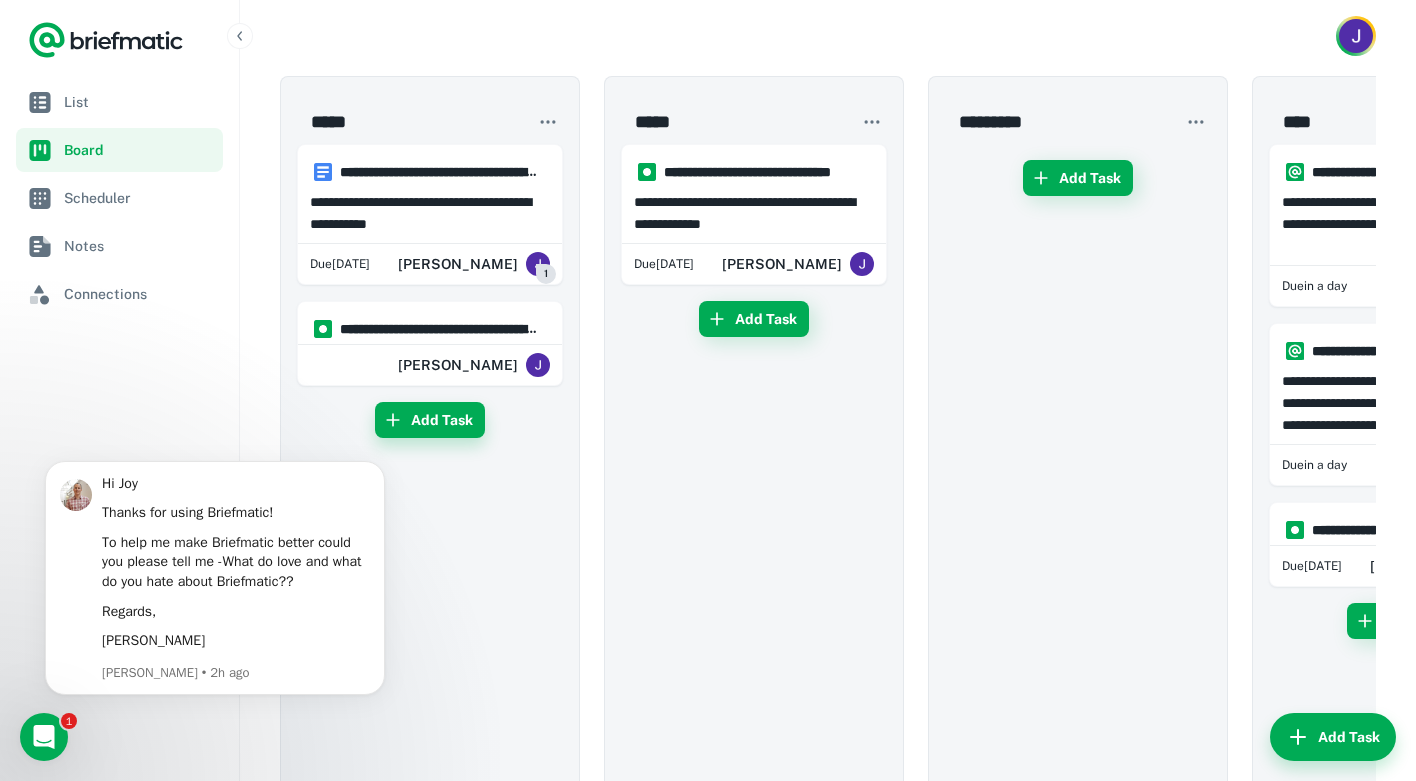 click on "Add Task" at bounding box center [430, 420] 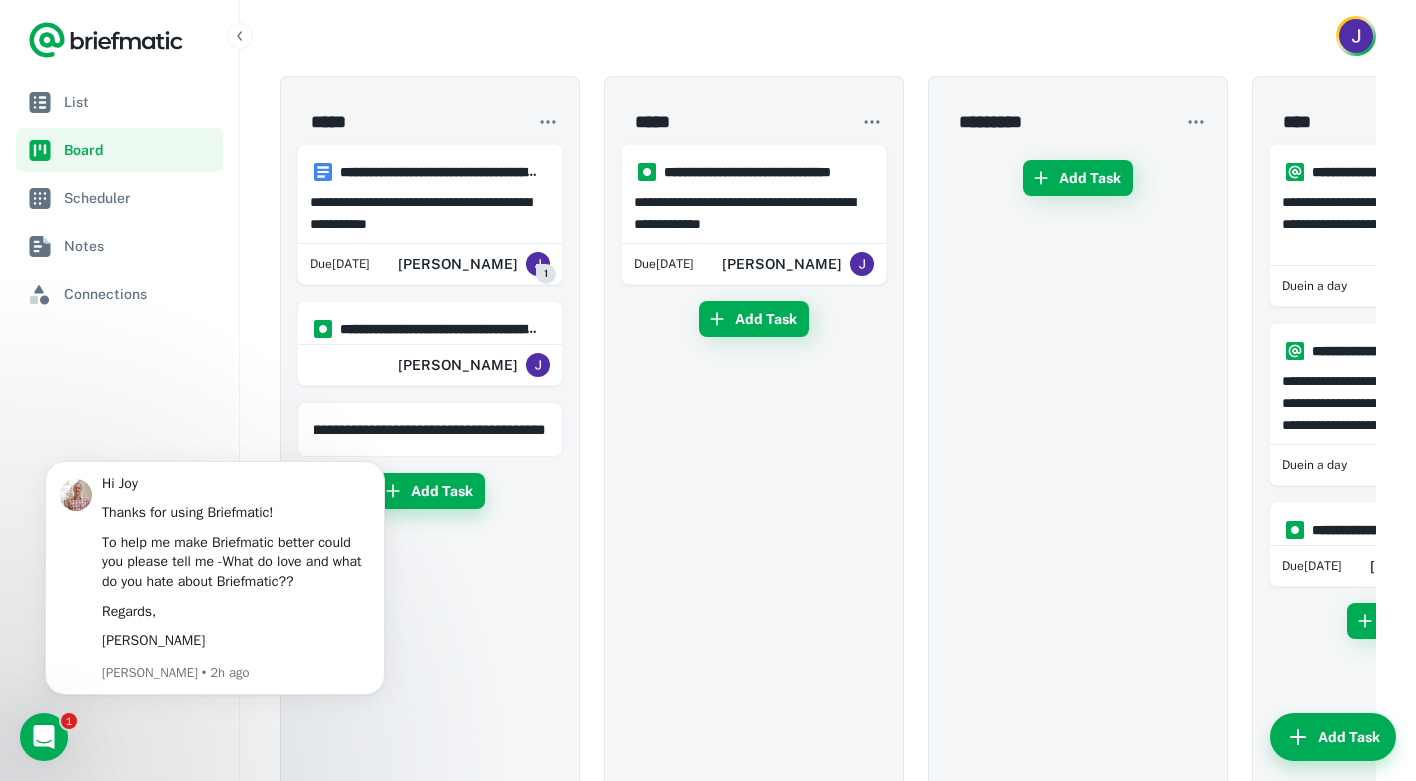 scroll, scrollTop: 0, scrollLeft: 67, axis: horizontal 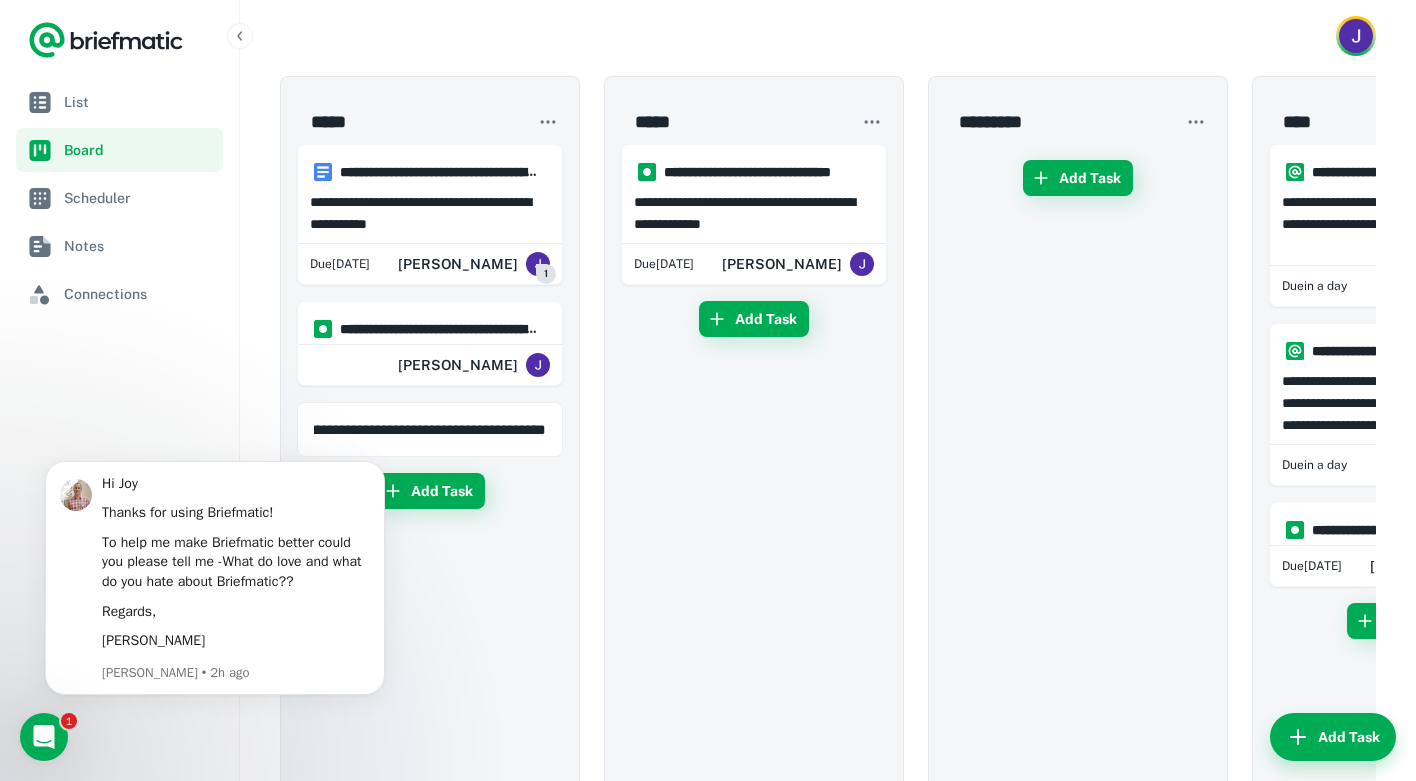 type on "**********" 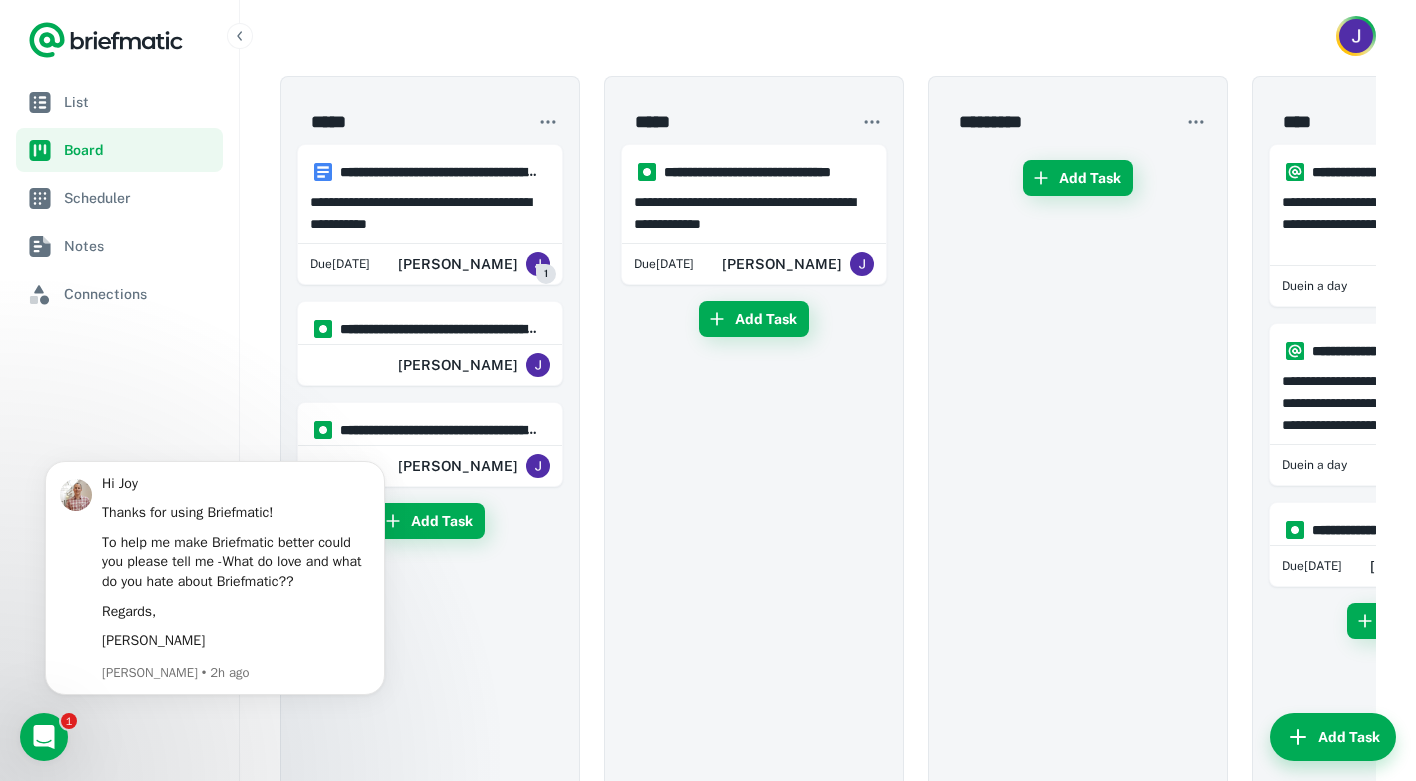 click on "**********" at bounding box center (754, 450) 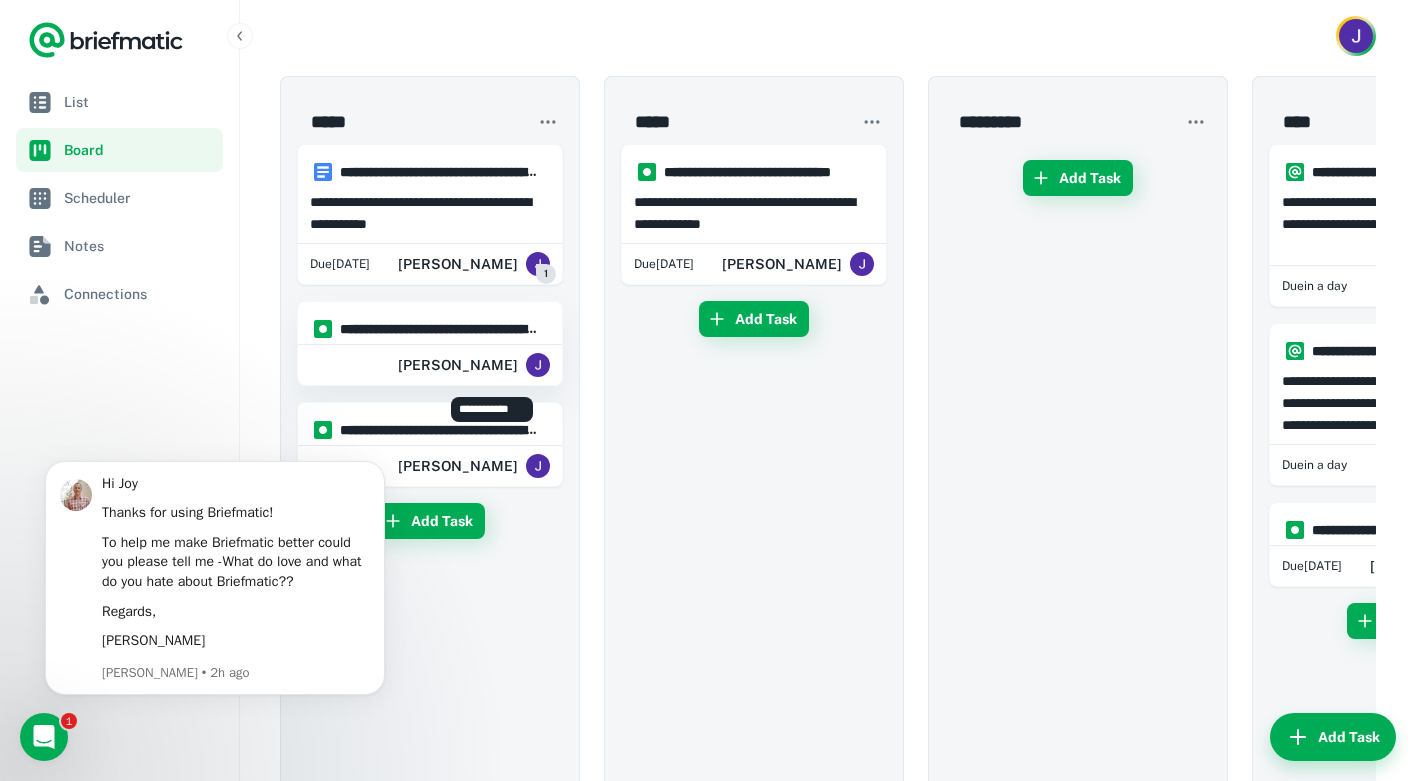 click on "[PERSON_NAME]" at bounding box center [458, 365] 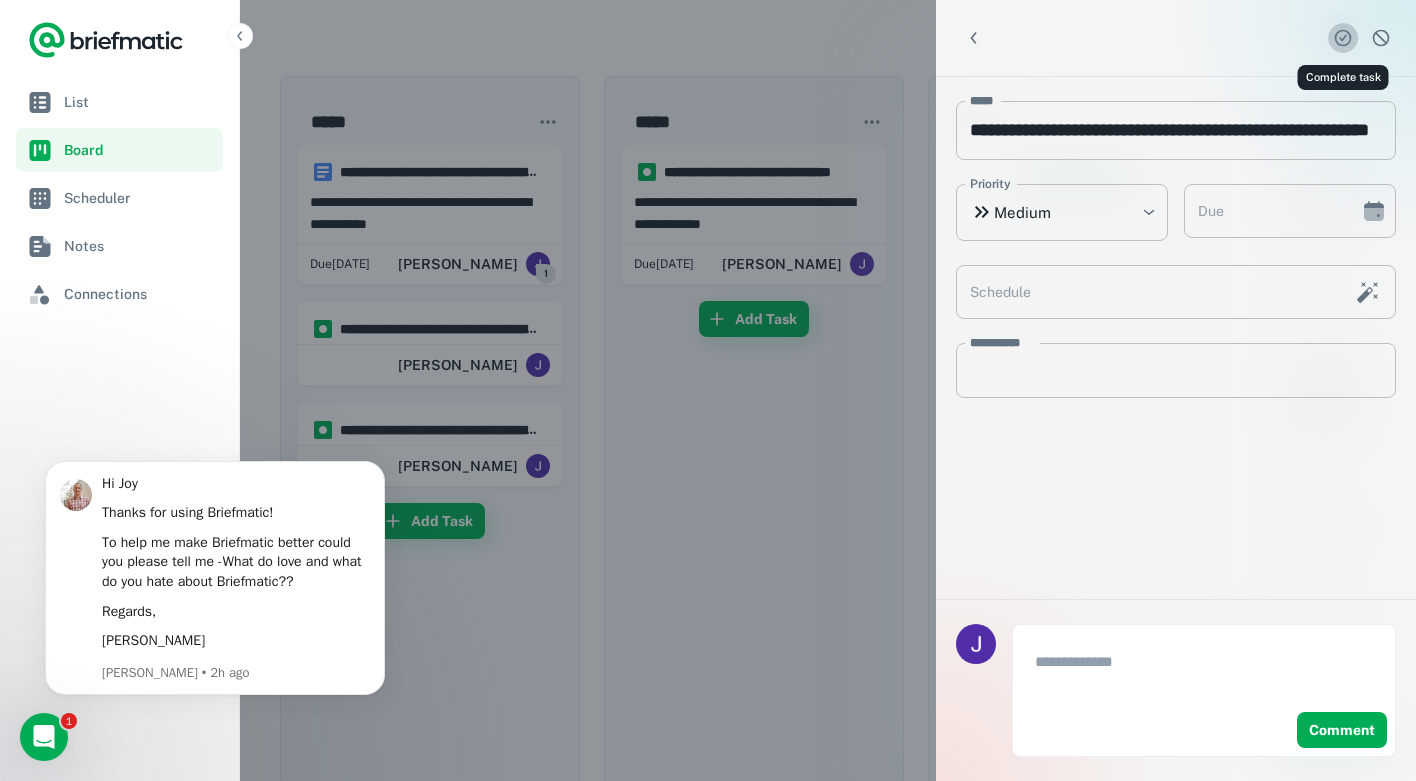 click 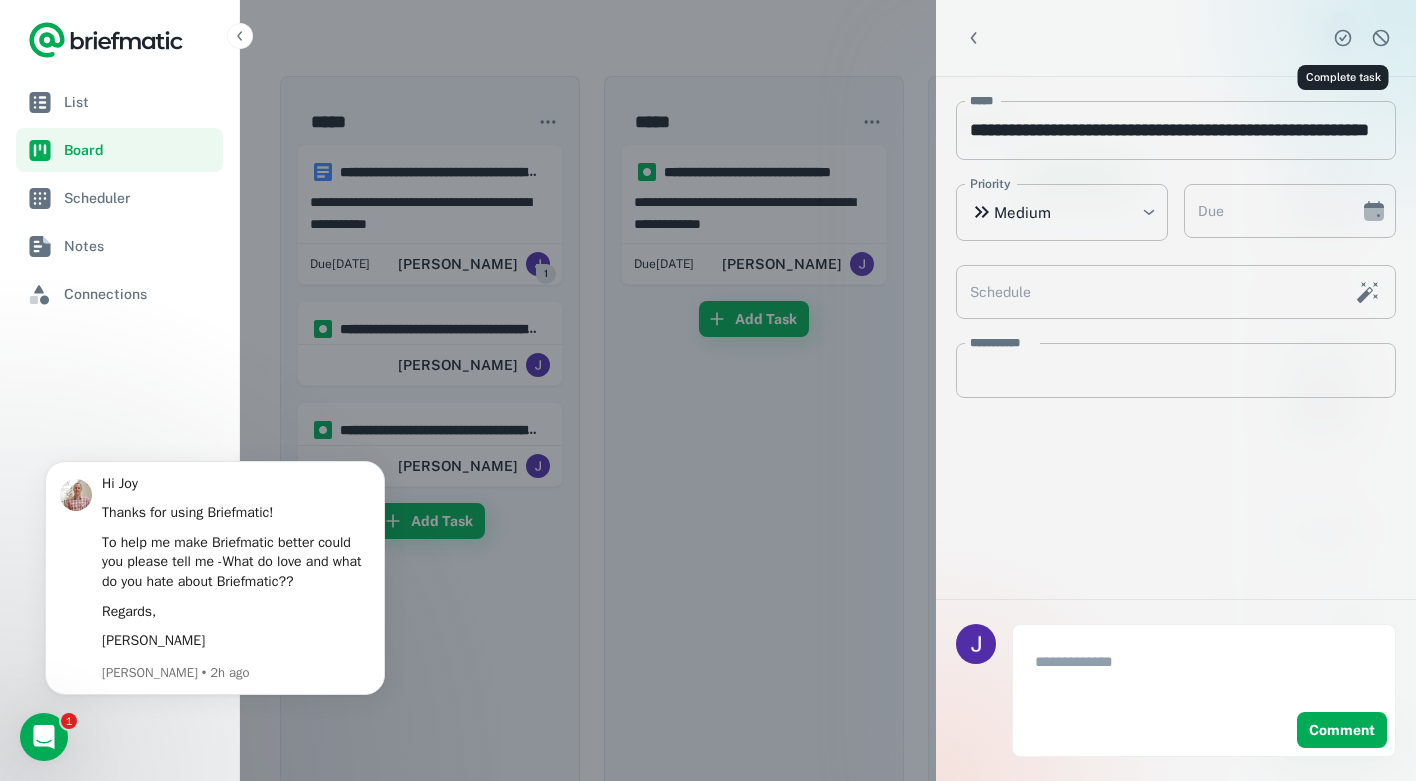 type 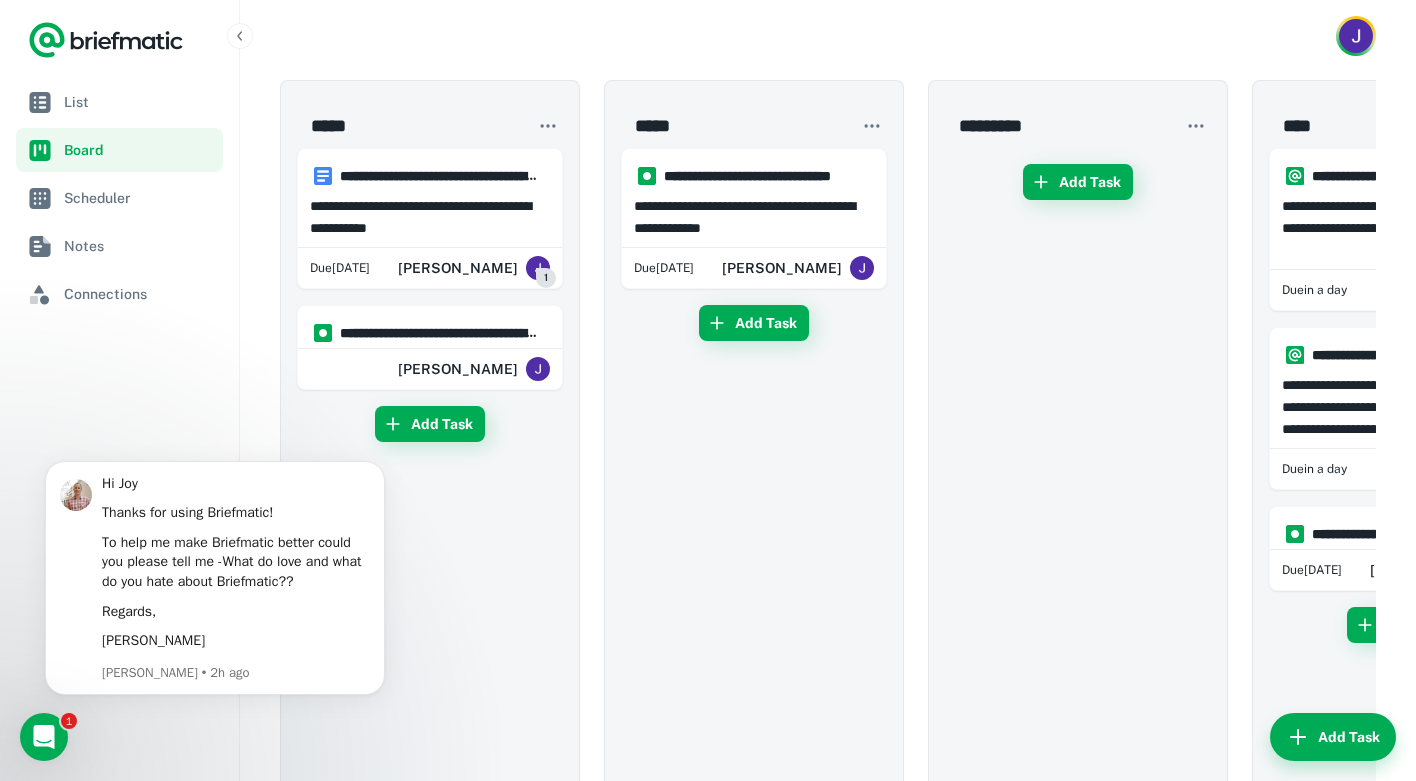scroll, scrollTop: 35, scrollLeft: 0, axis: vertical 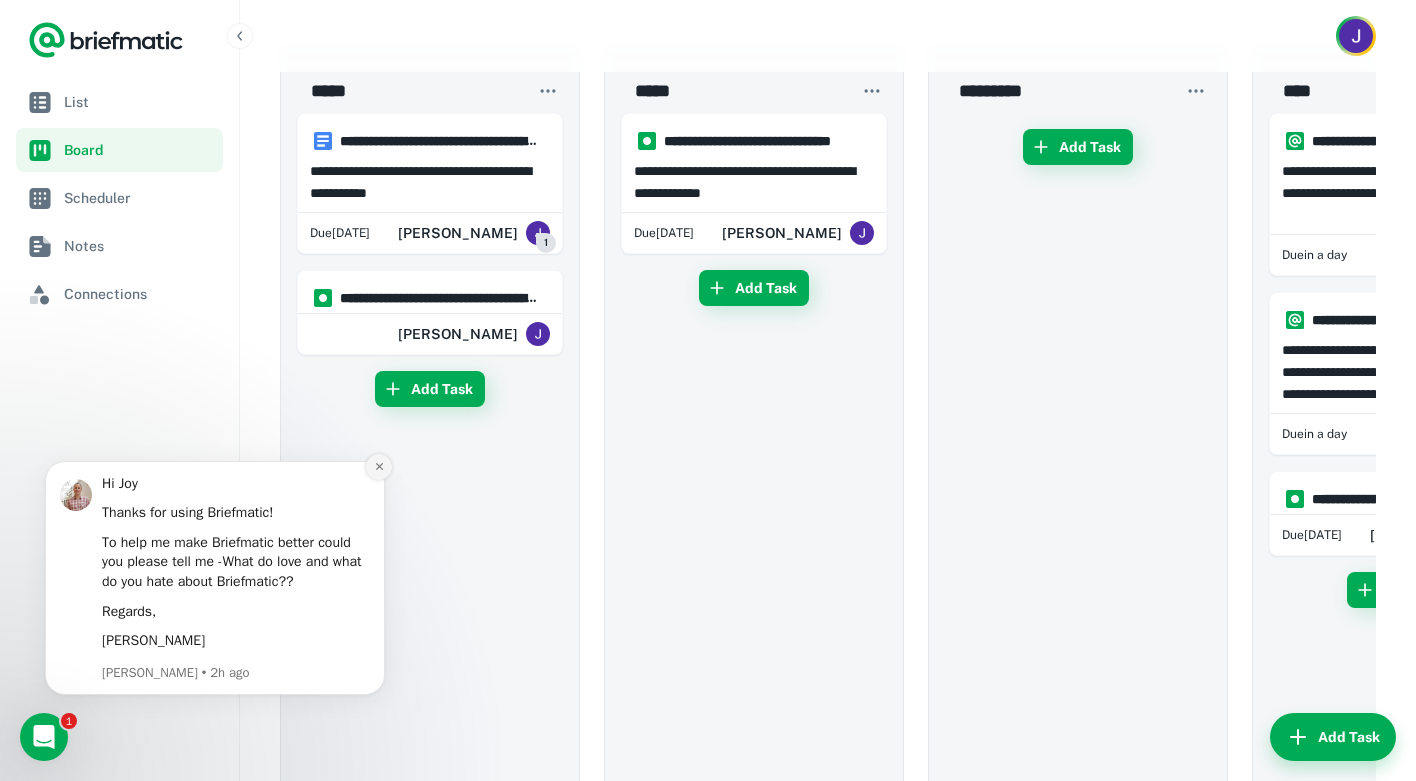 click at bounding box center [379, 467] 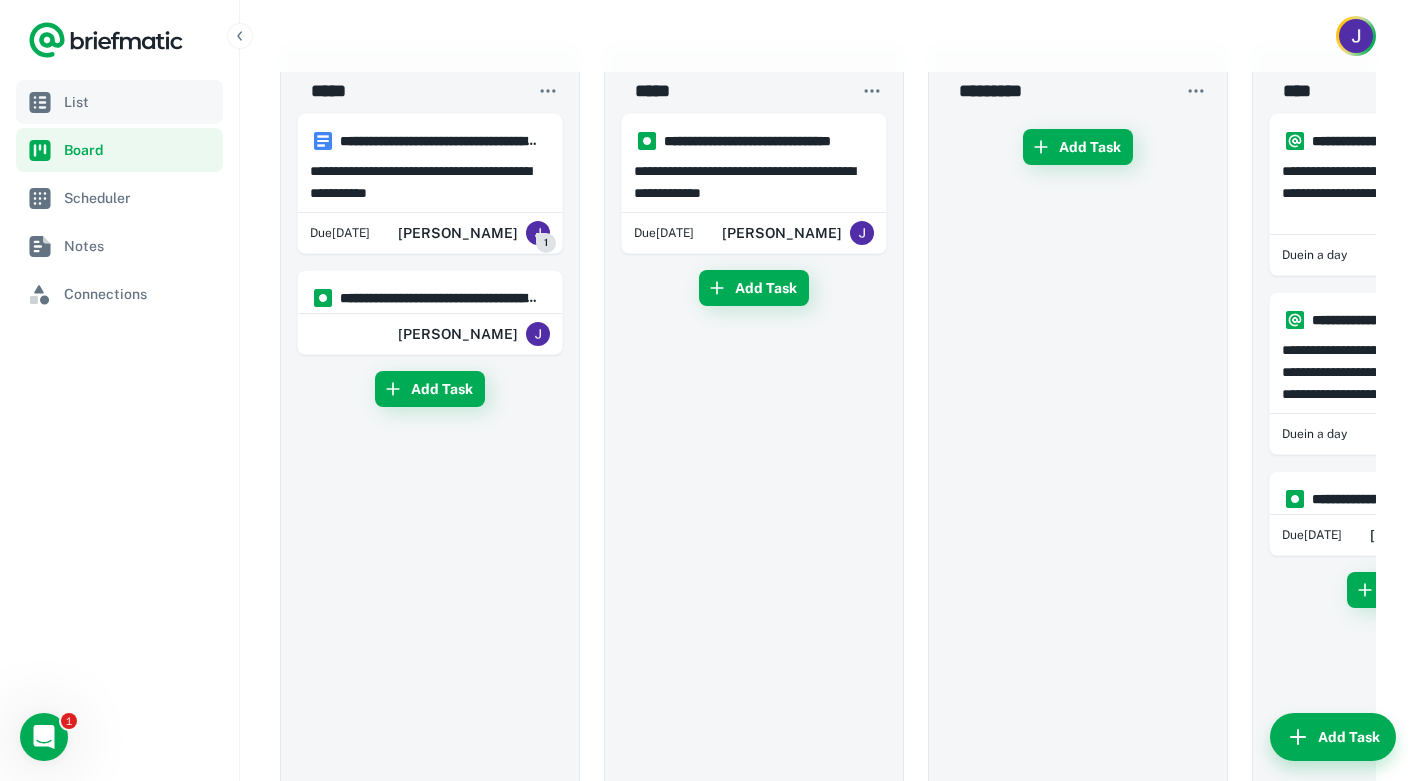 click on "List" at bounding box center (119, 102) 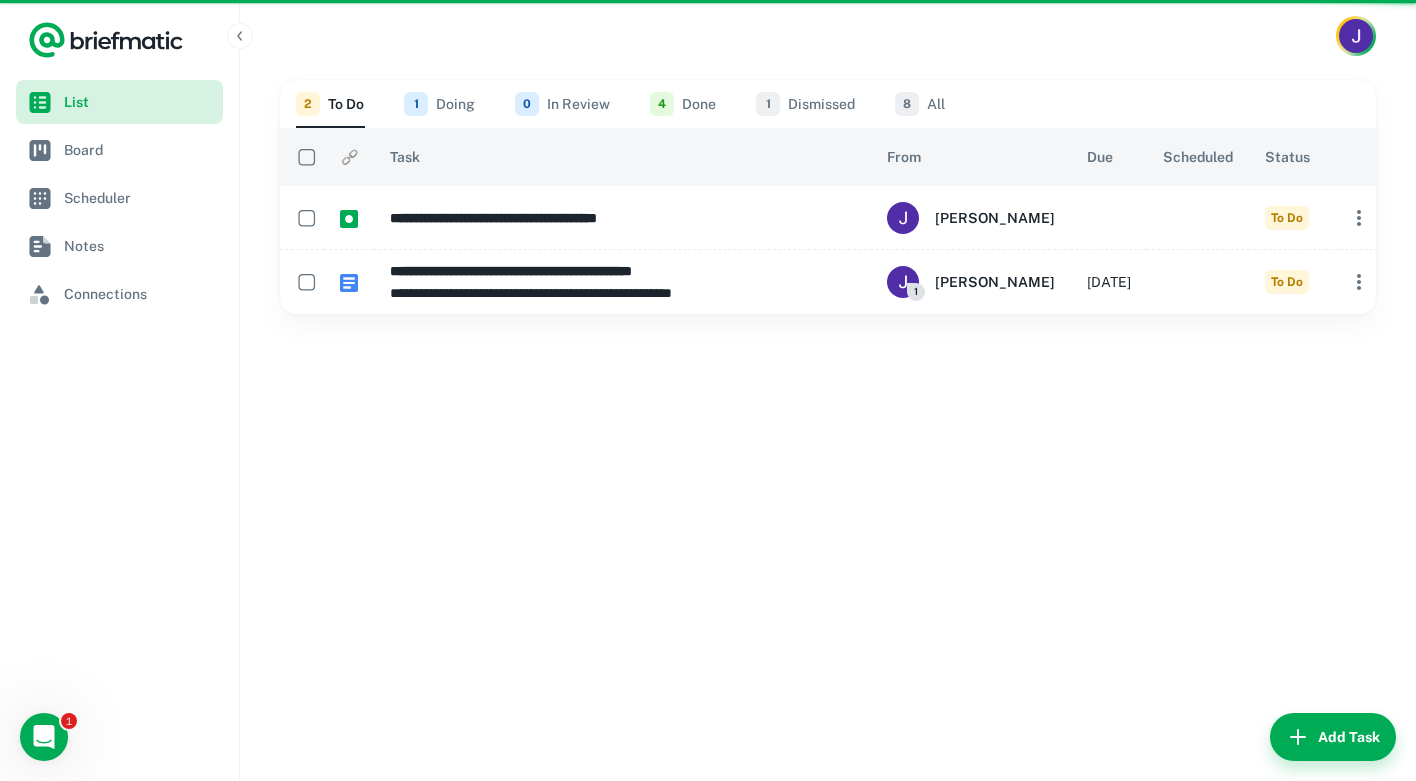 scroll, scrollTop: 0, scrollLeft: 0, axis: both 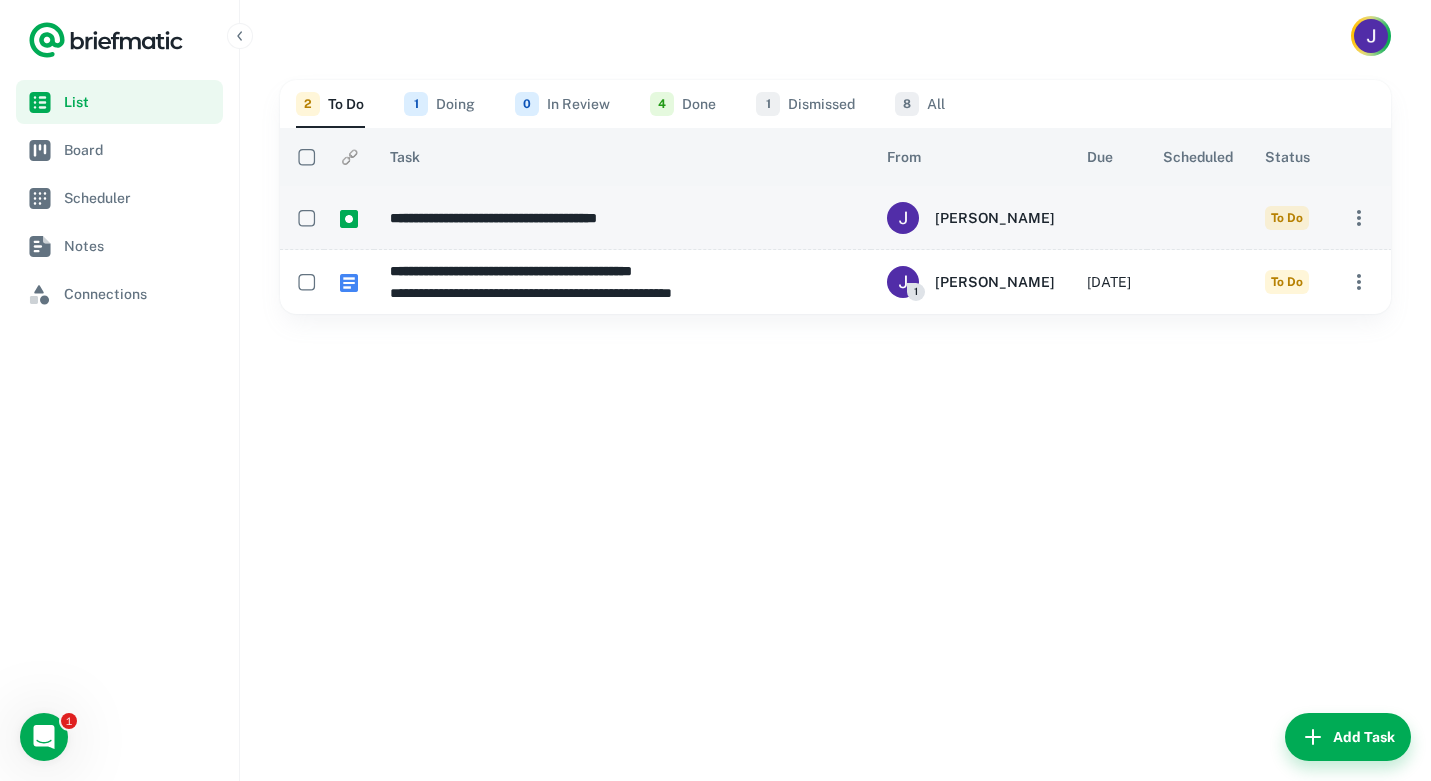click on "To Do" at bounding box center (1287, 218) 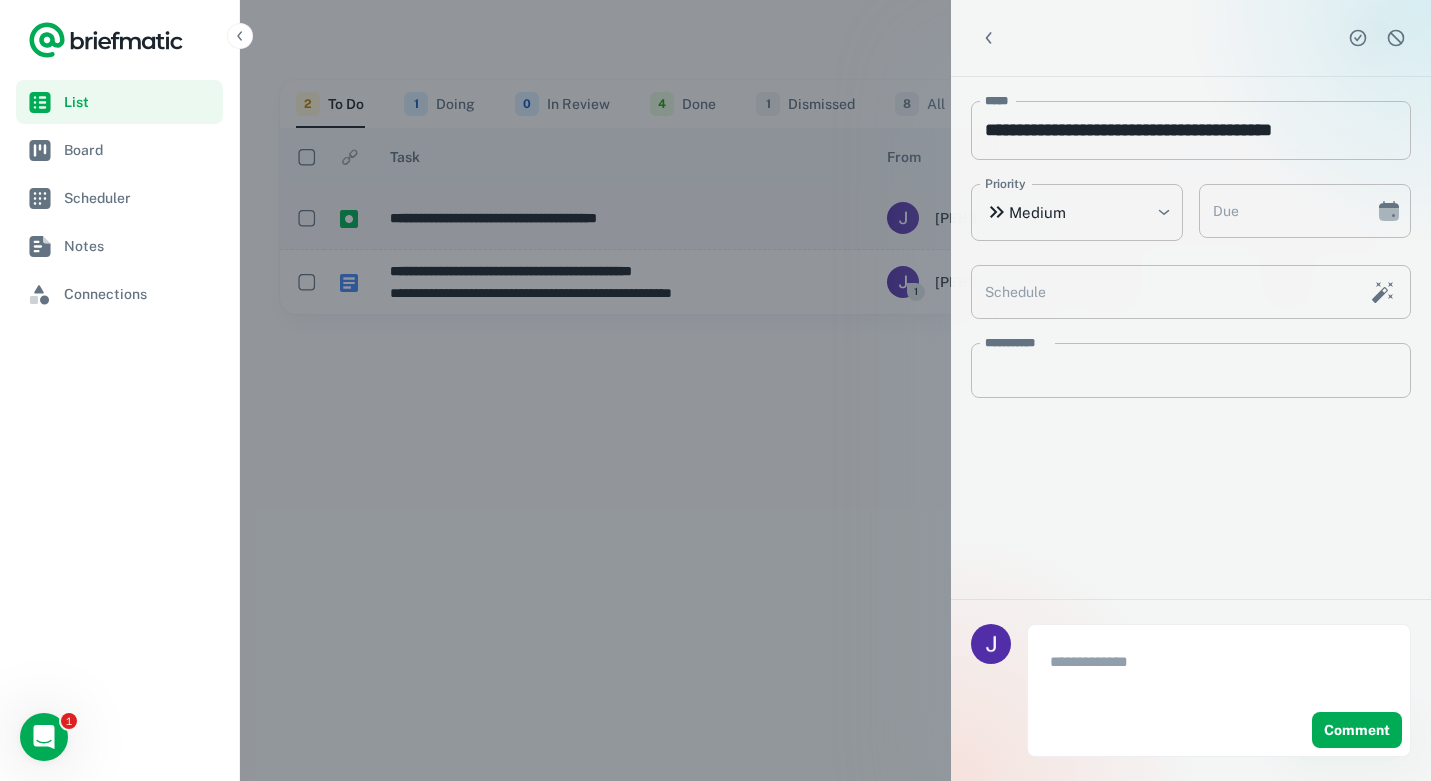 type on "**********" 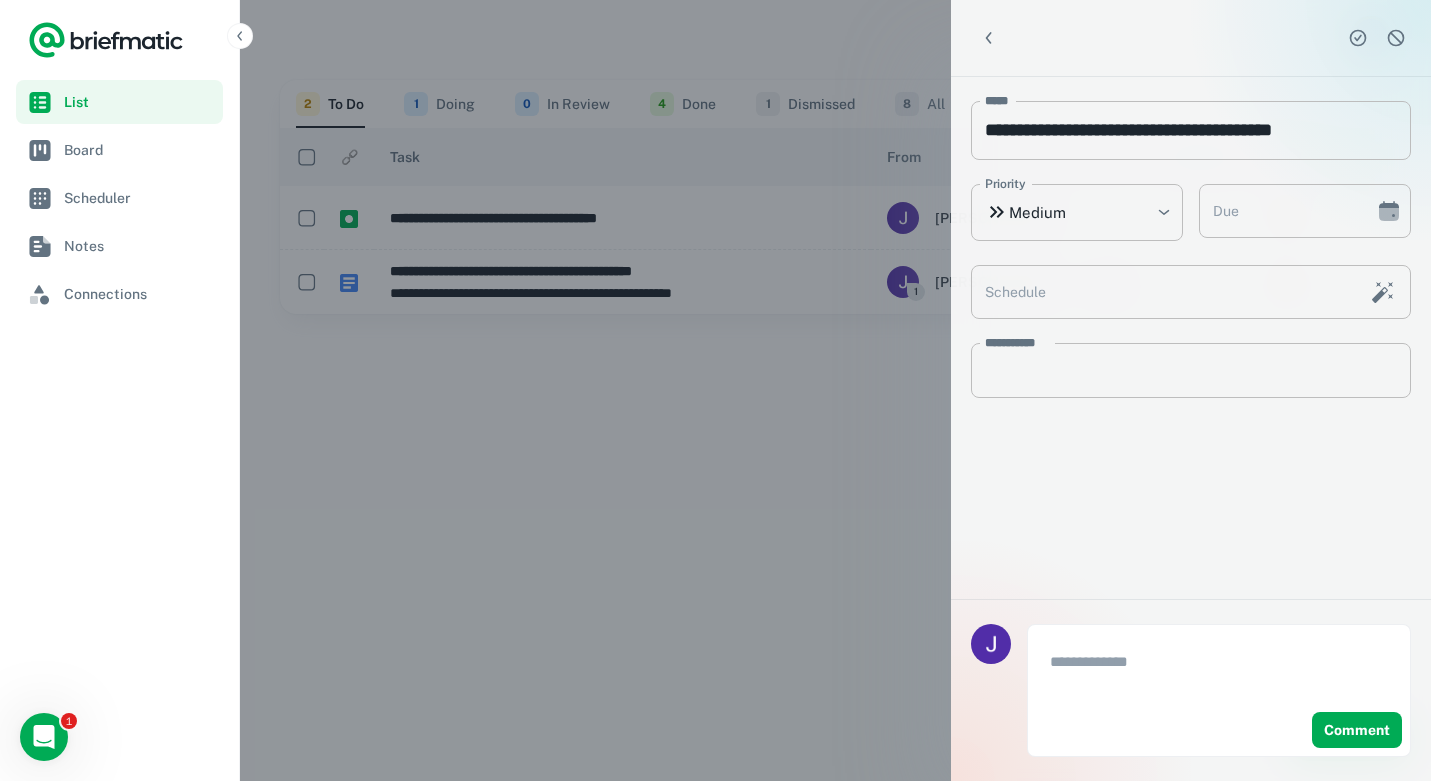 click at bounding box center [715, 390] 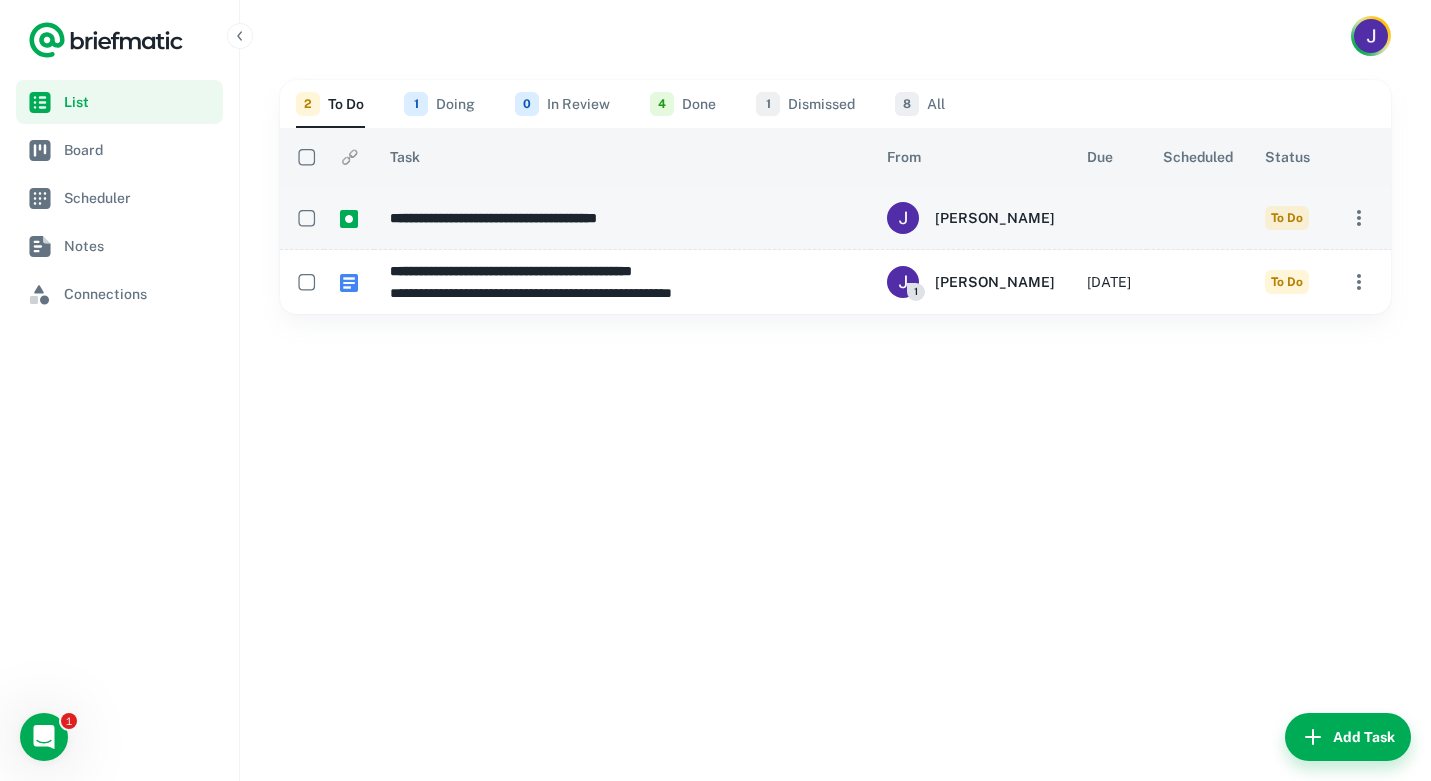 click at bounding box center (1109, 218) 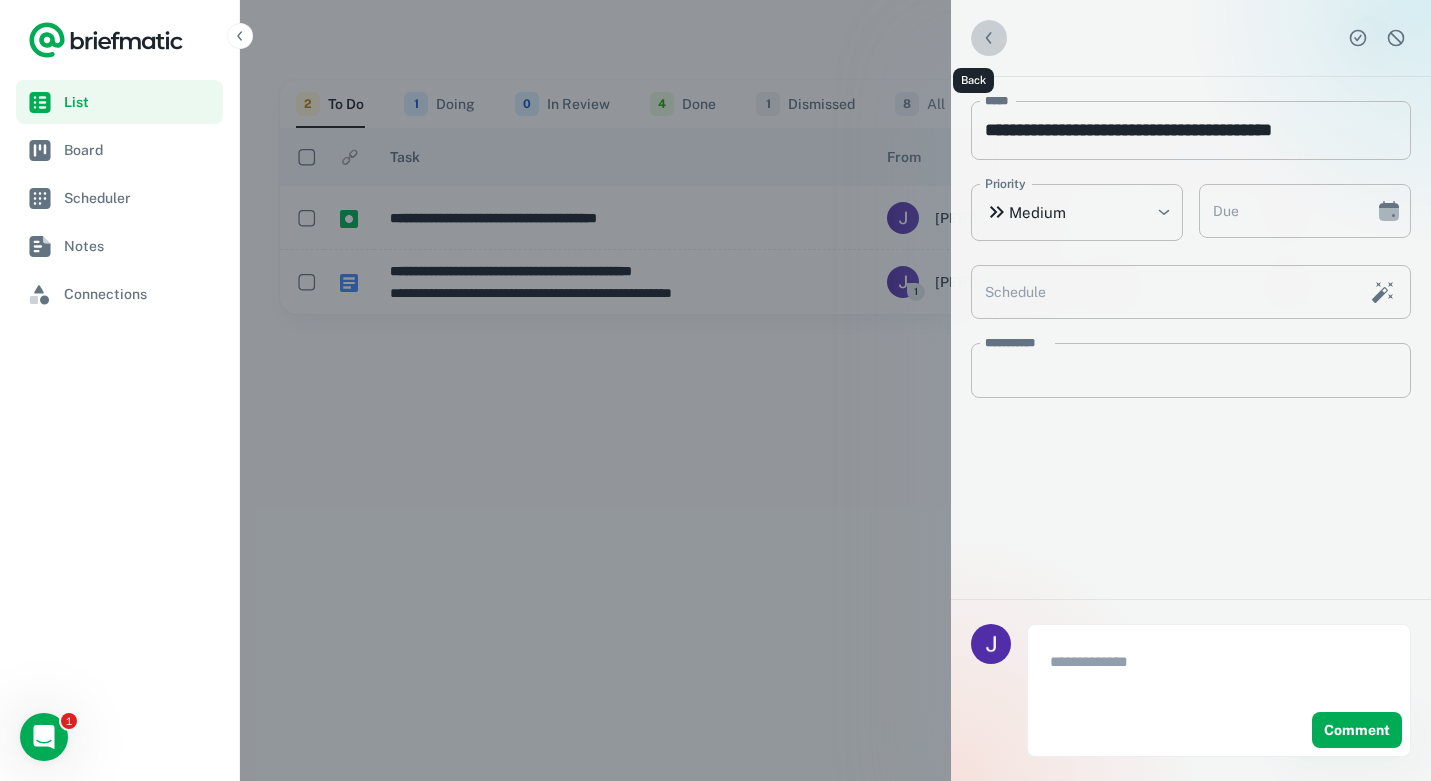 click at bounding box center [989, 38] 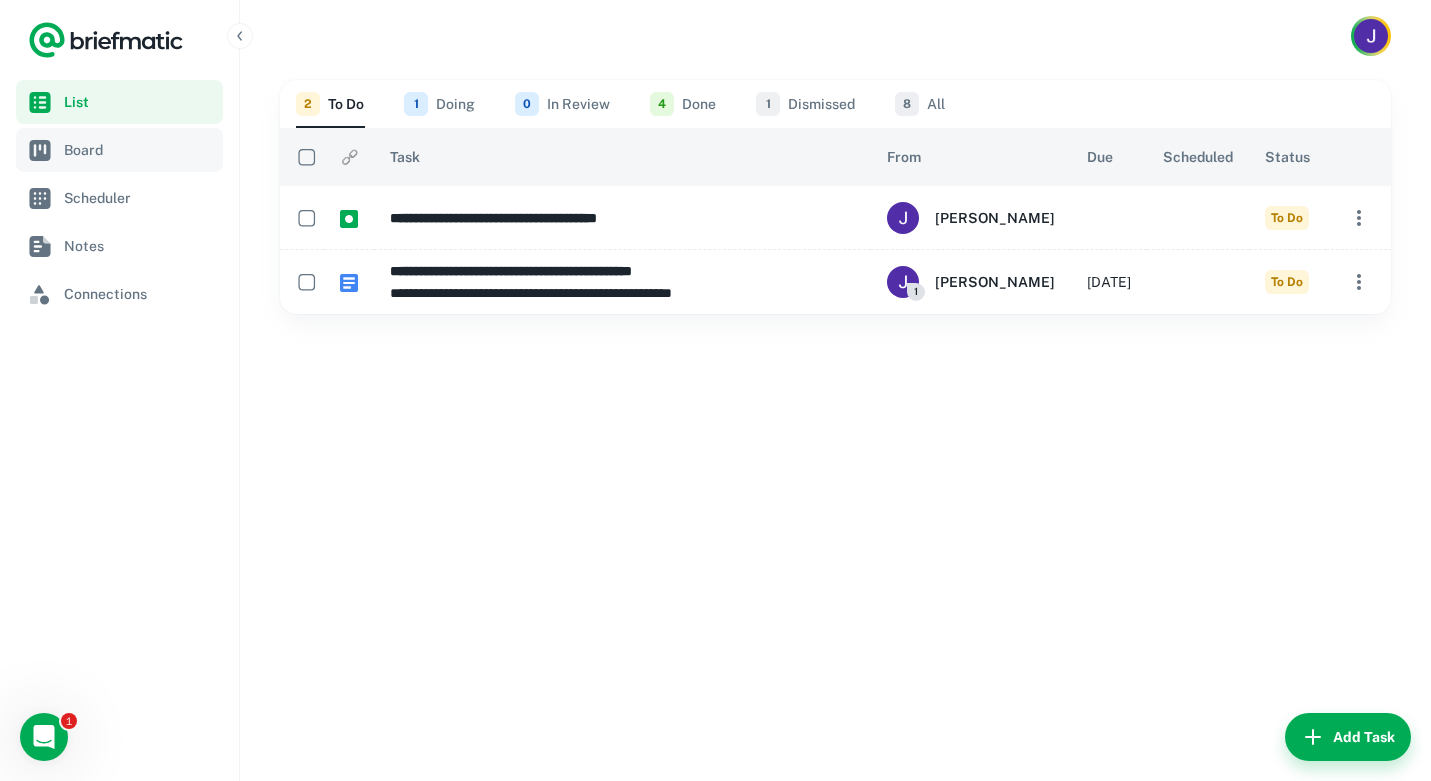 click on "Board" at bounding box center [119, 150] 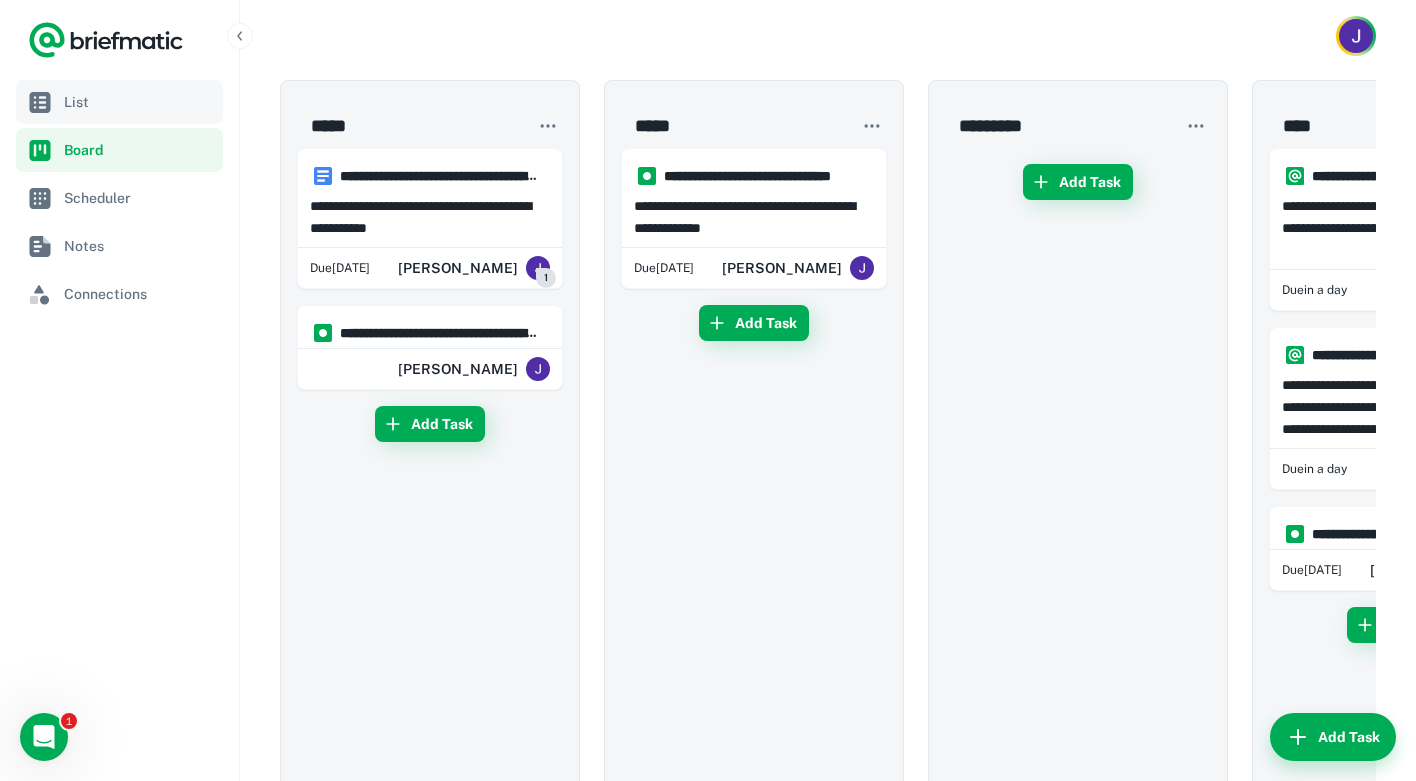 click on "List" at bounding box center (139, 102) 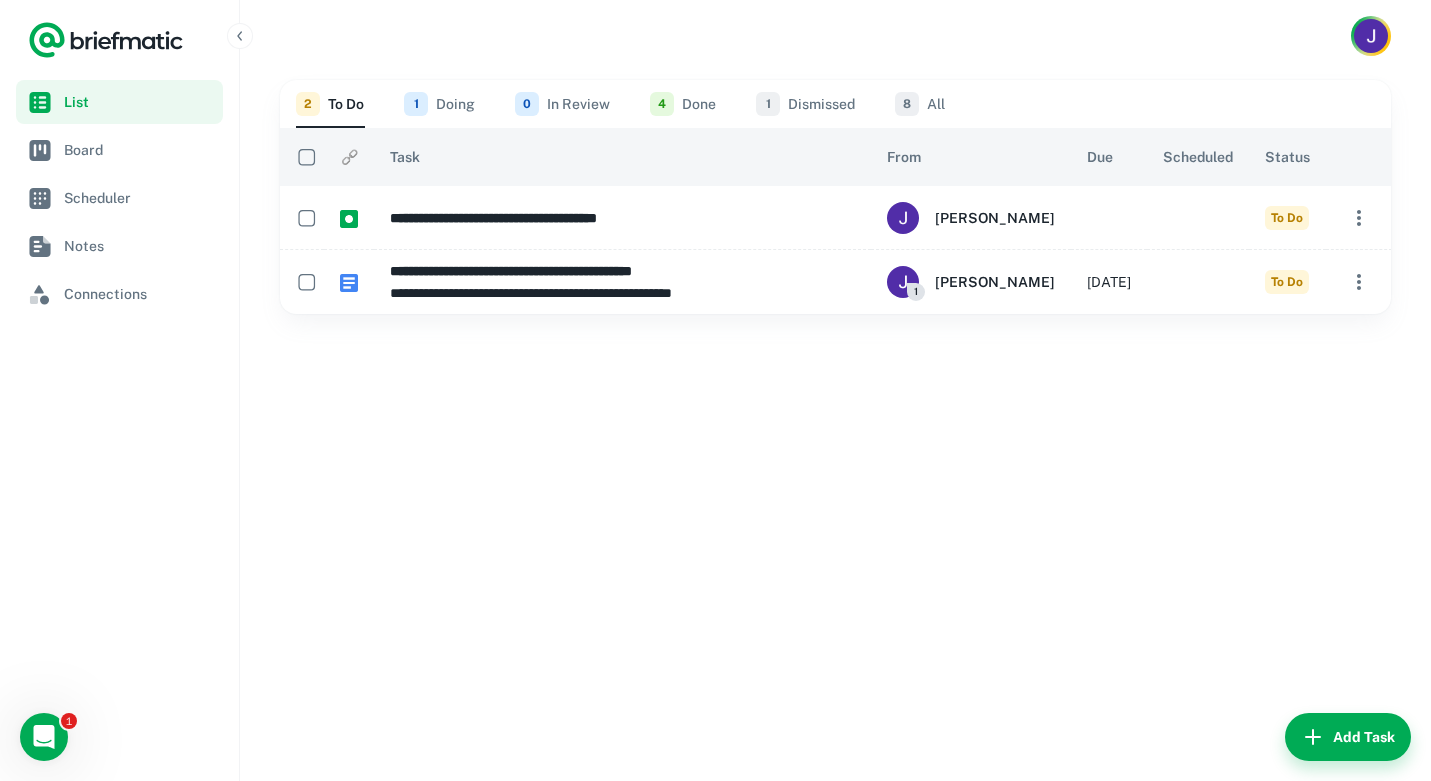 click on "1 Doing" at bounding box center (439, 104) 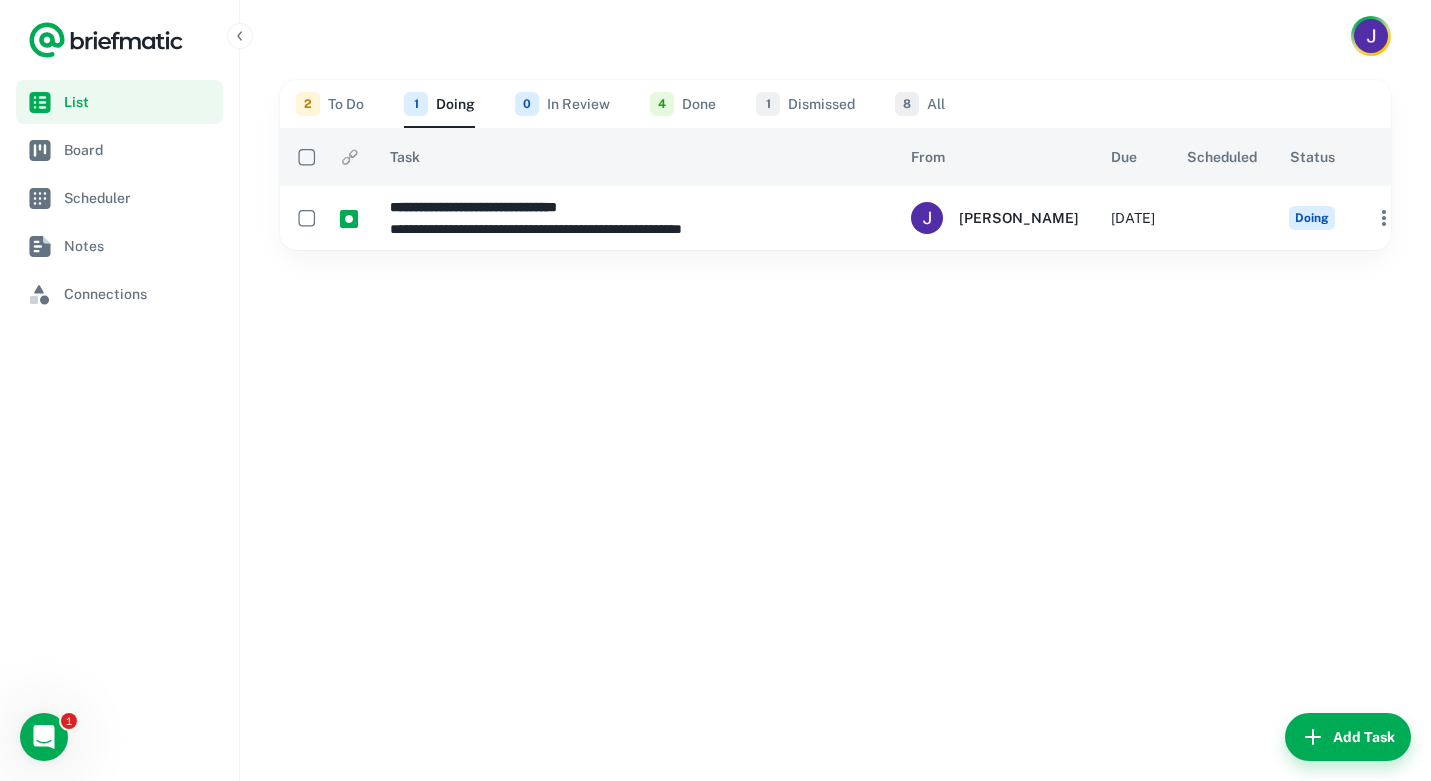 click on "2" at bounding box center (308, 104) 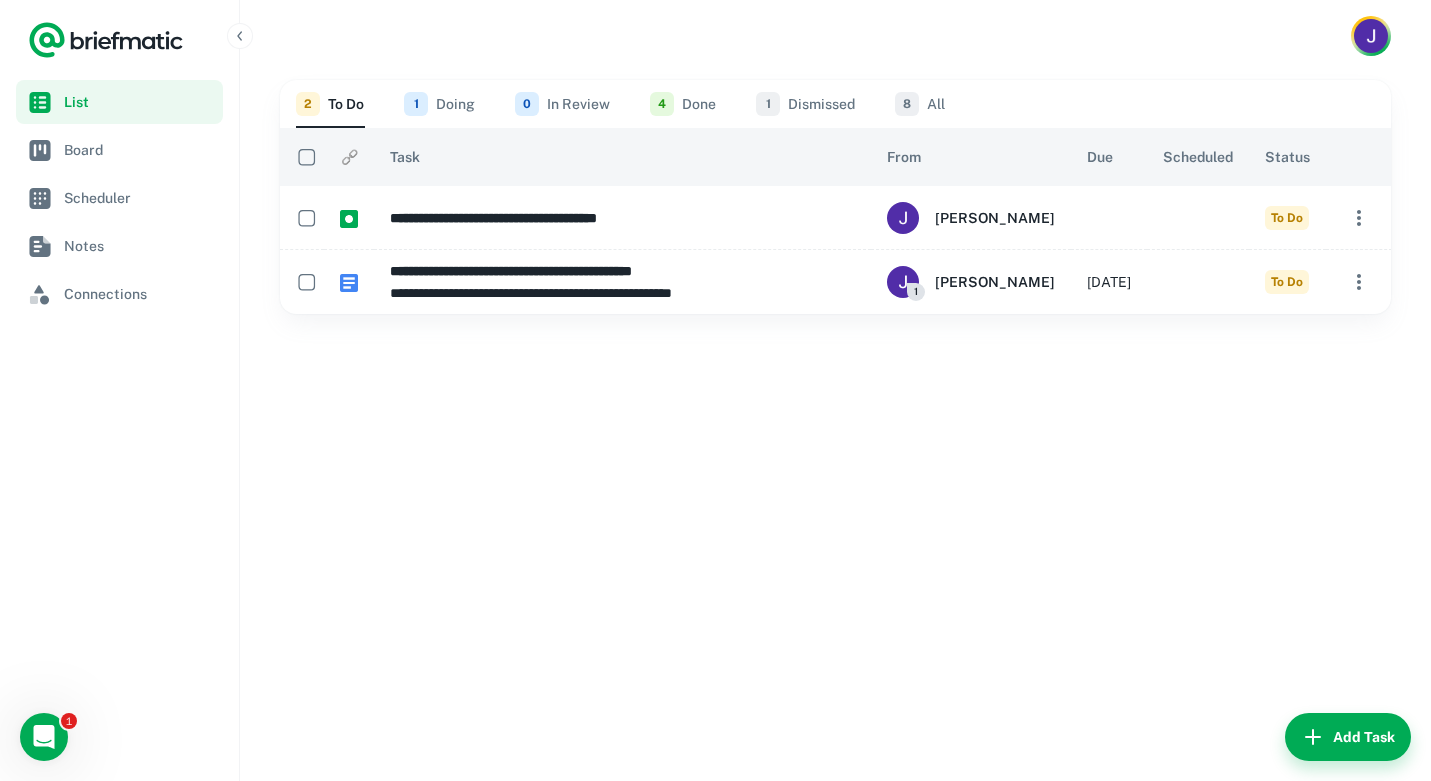 click on "1 Doing" at bounding box center [439, 104] 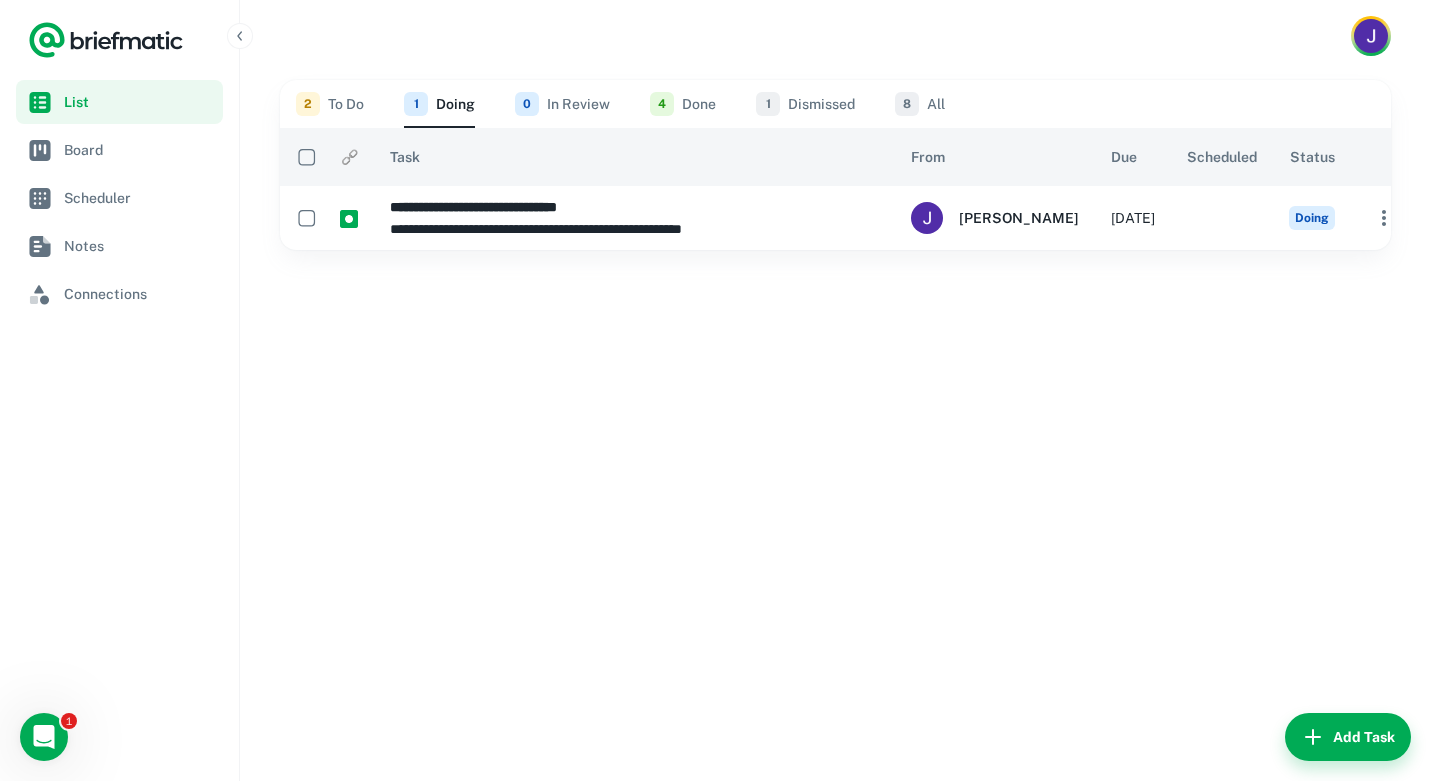 click on "2 To Do" at bounding box center (330, 104) 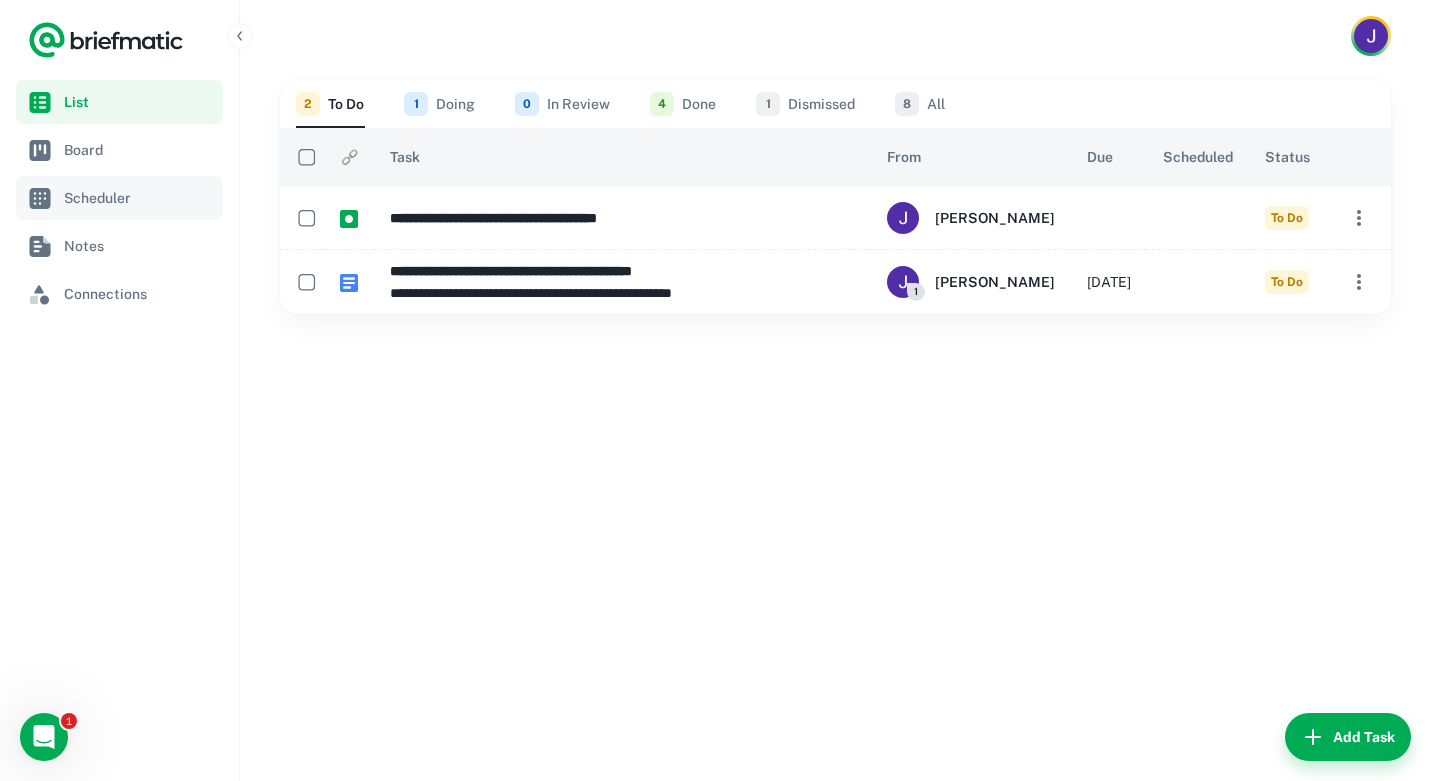 click on "Scheduler" at bounding box center [139, 198] 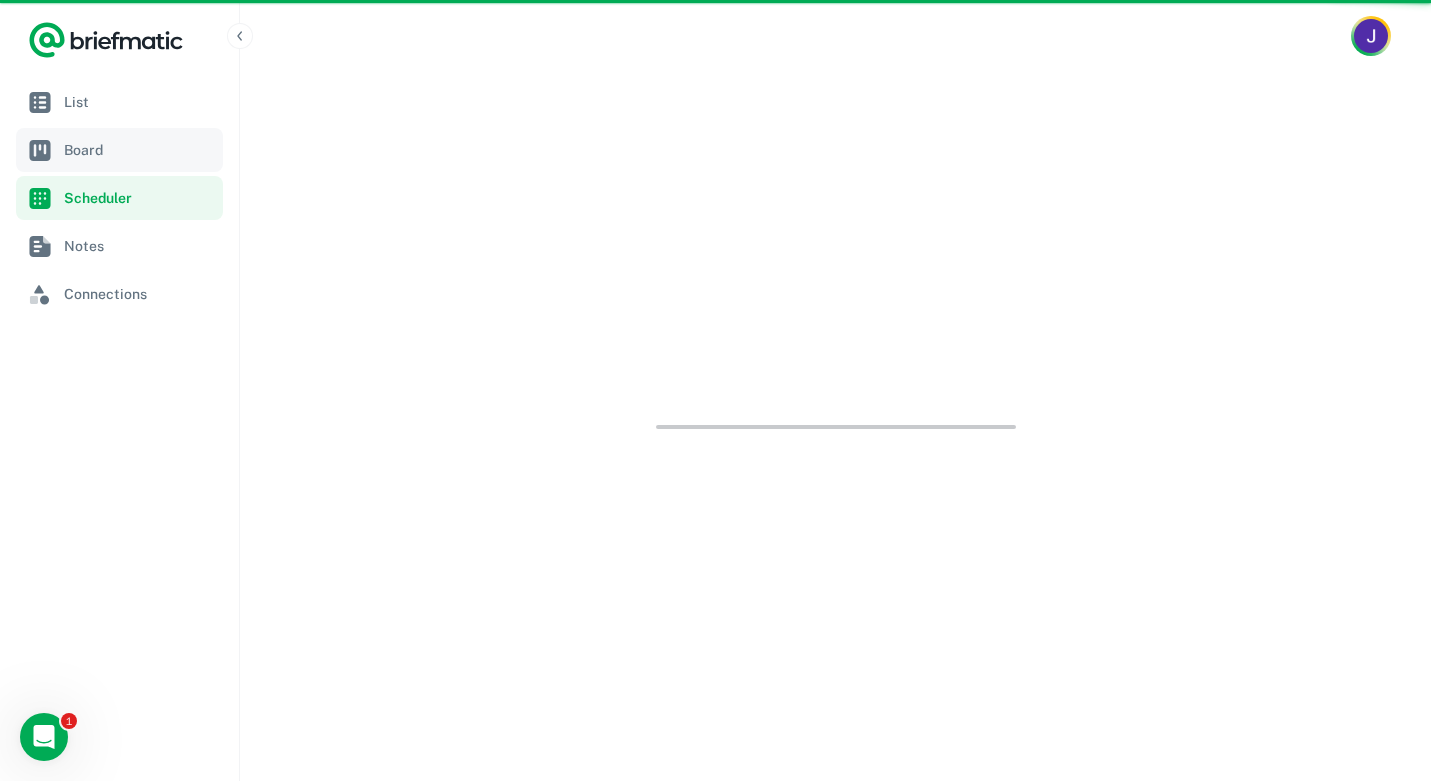 click on "Board" at bounding box center (139, 150) 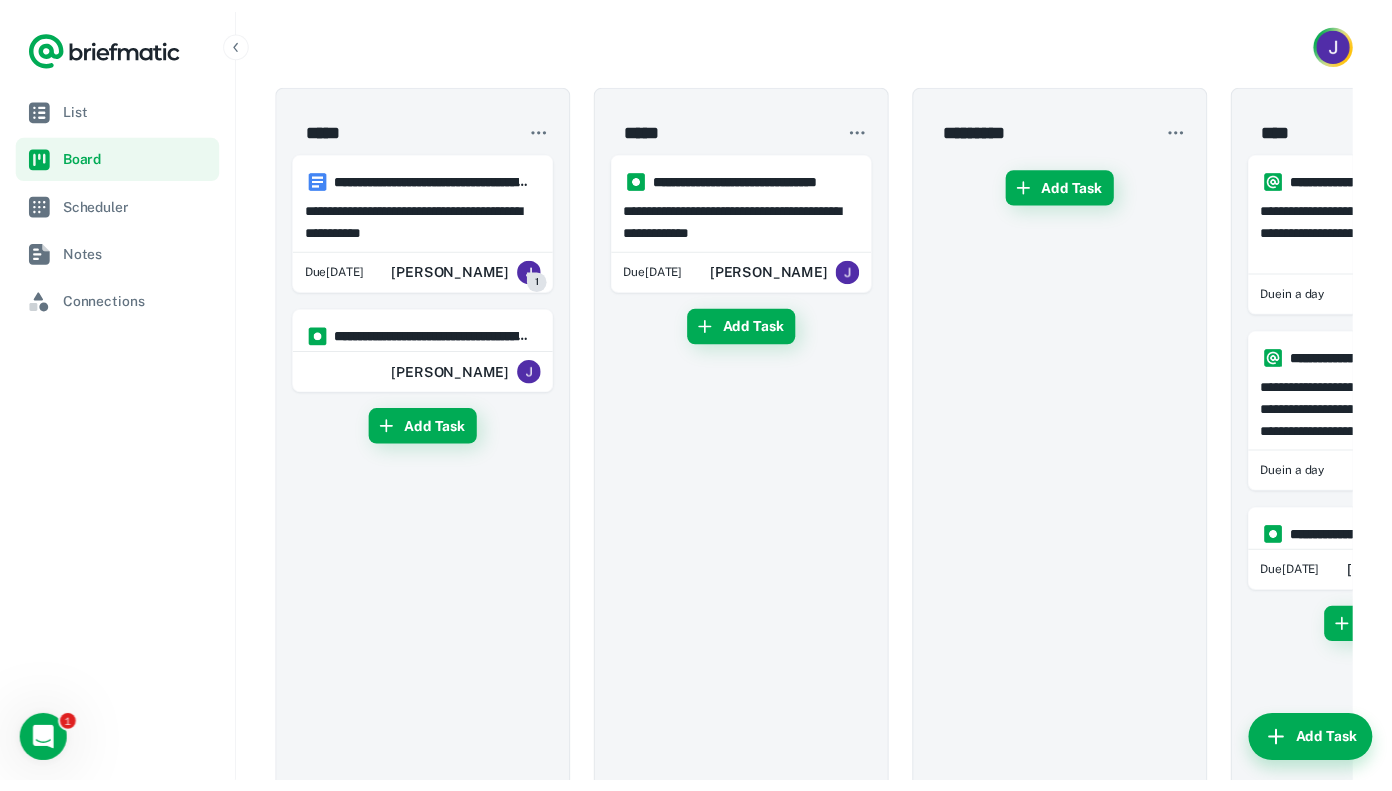 scroll, scrollTop: 0, scrollLeft: 0, axis: both 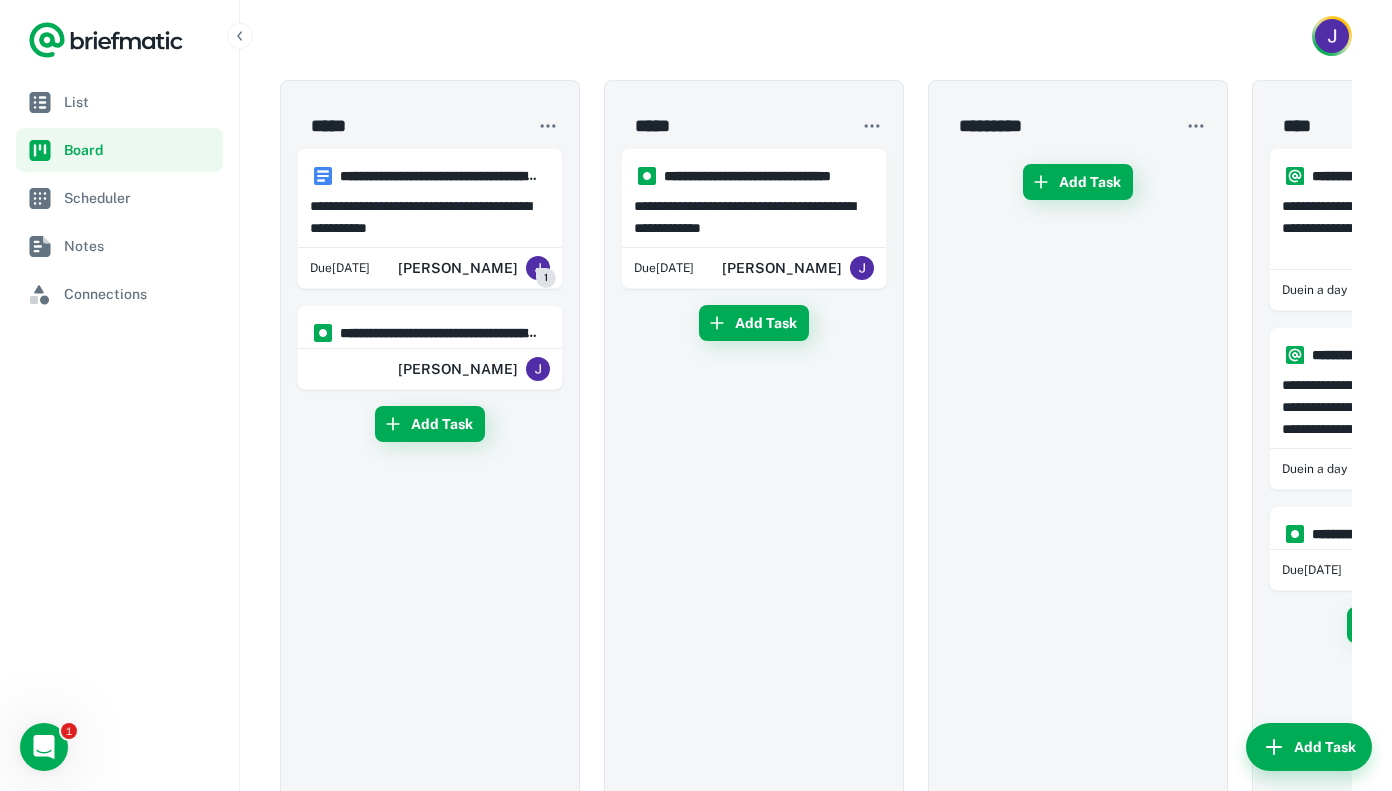 click on "Add Task" at bounding box center (1078, 493) 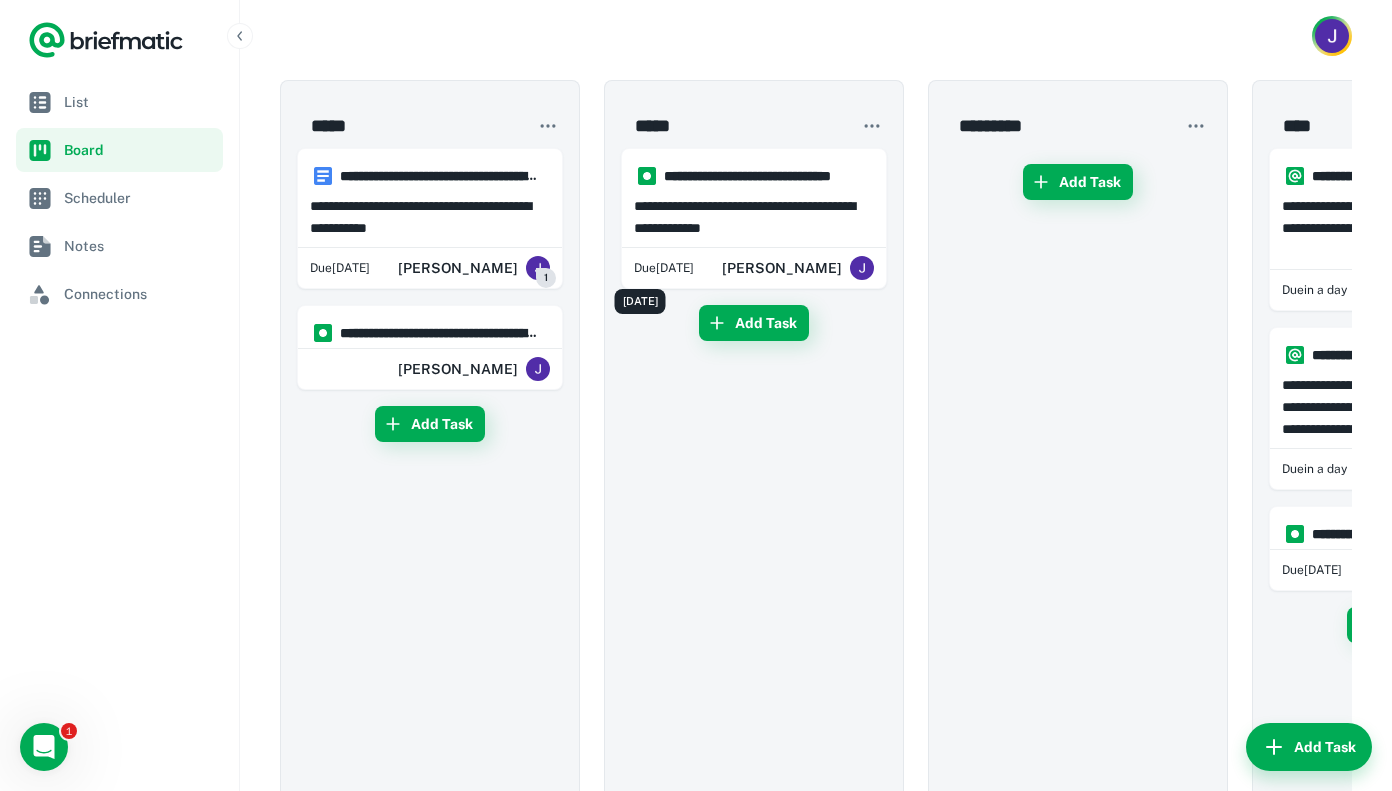 click on "[DATE]" at bounding box center (640, 296) 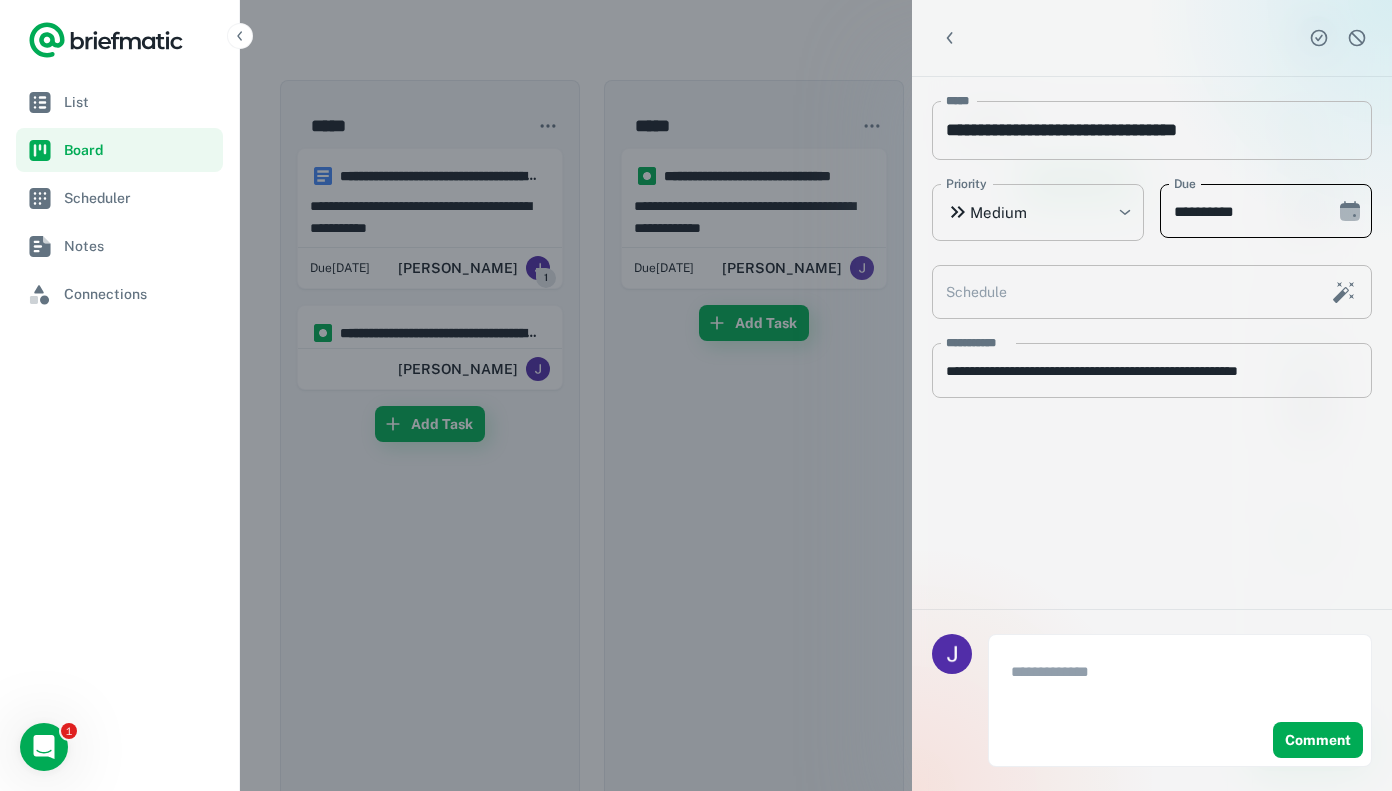 click on "**********" at bounding box center [1241, 211] 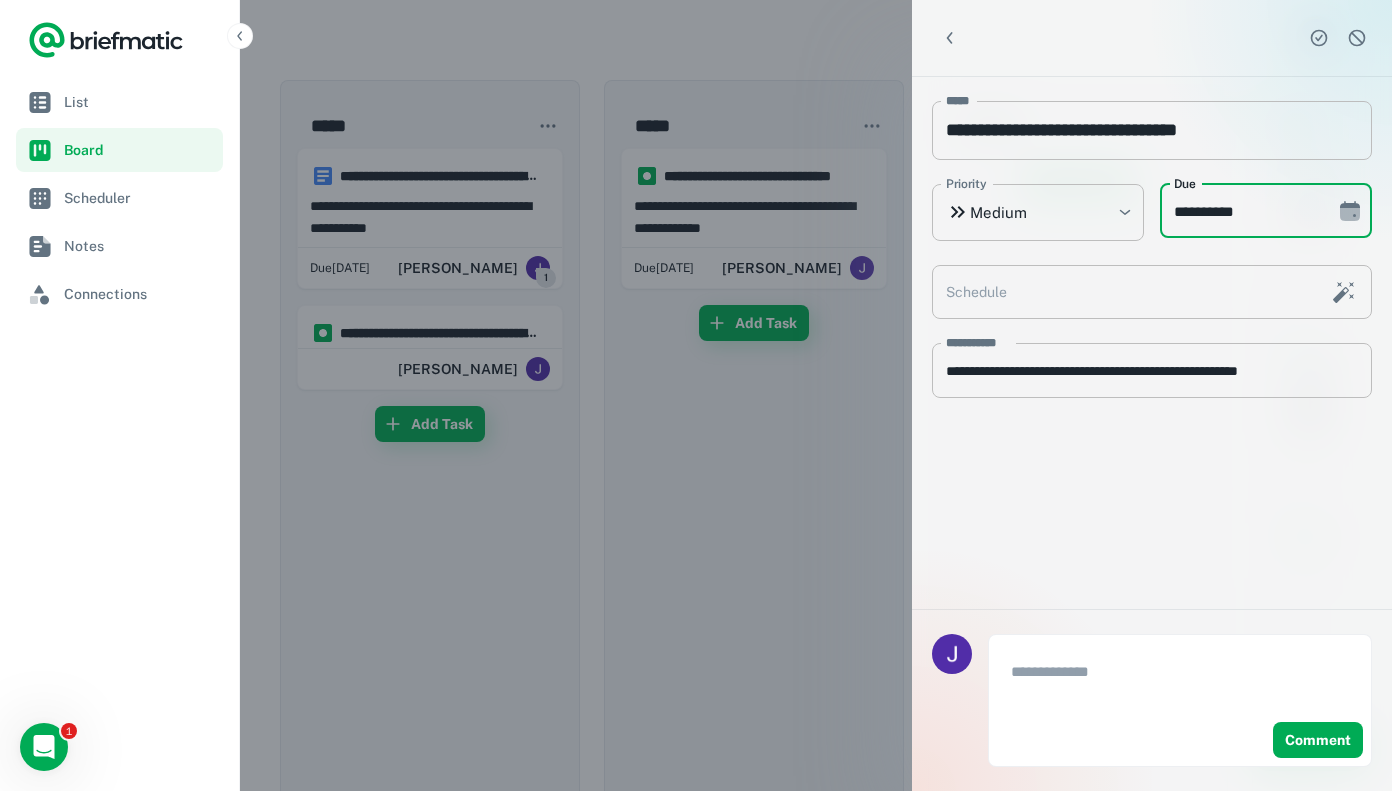 type on "**********" 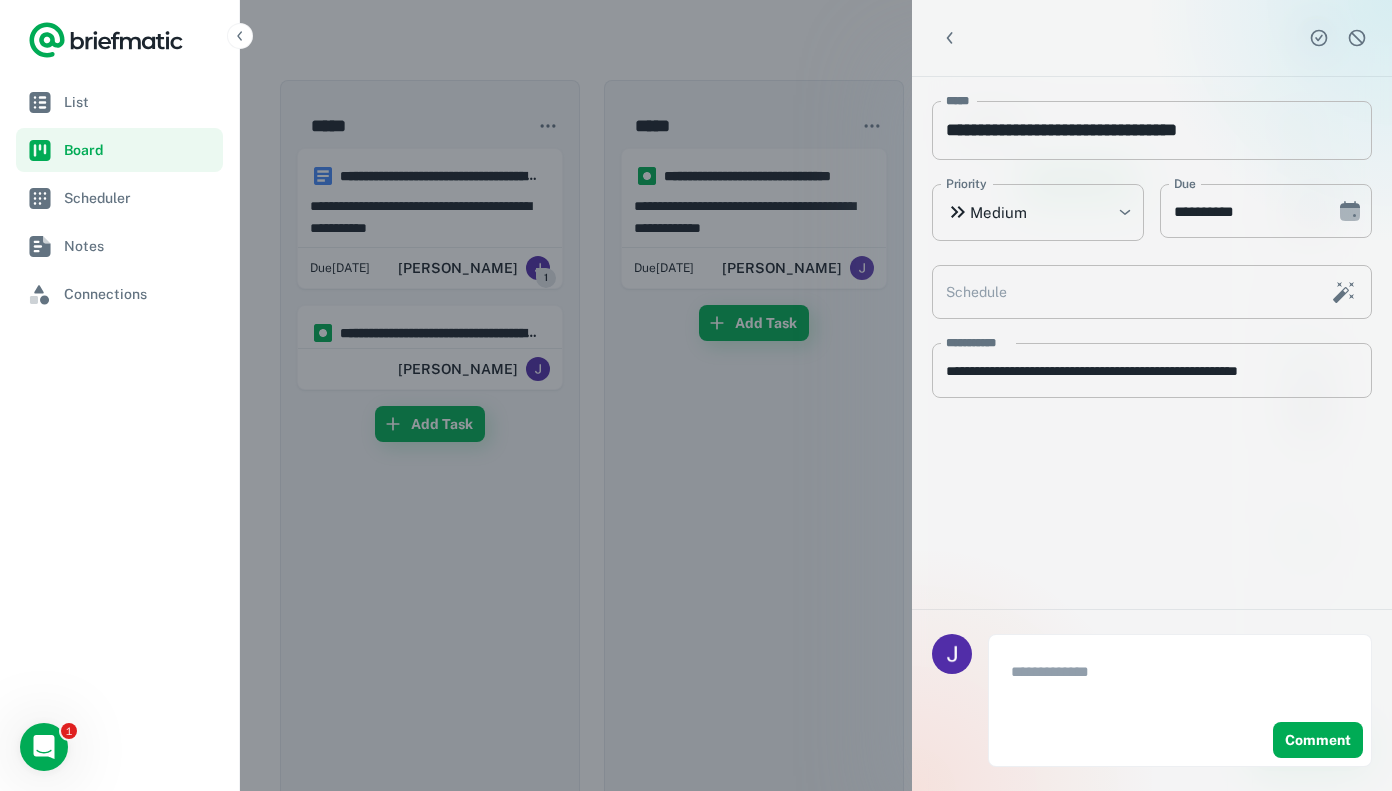 click on "**********" at bounding box center (1152, 343) 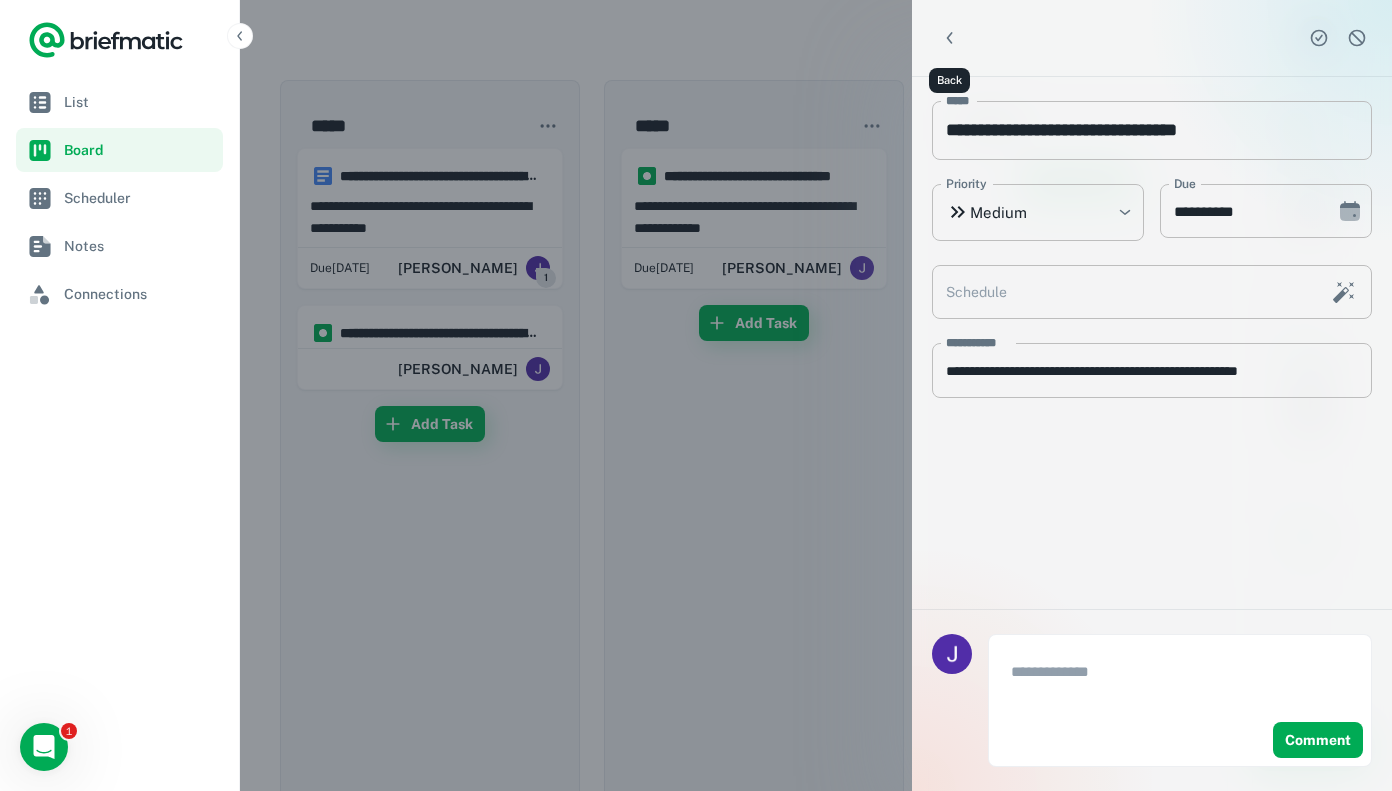 click 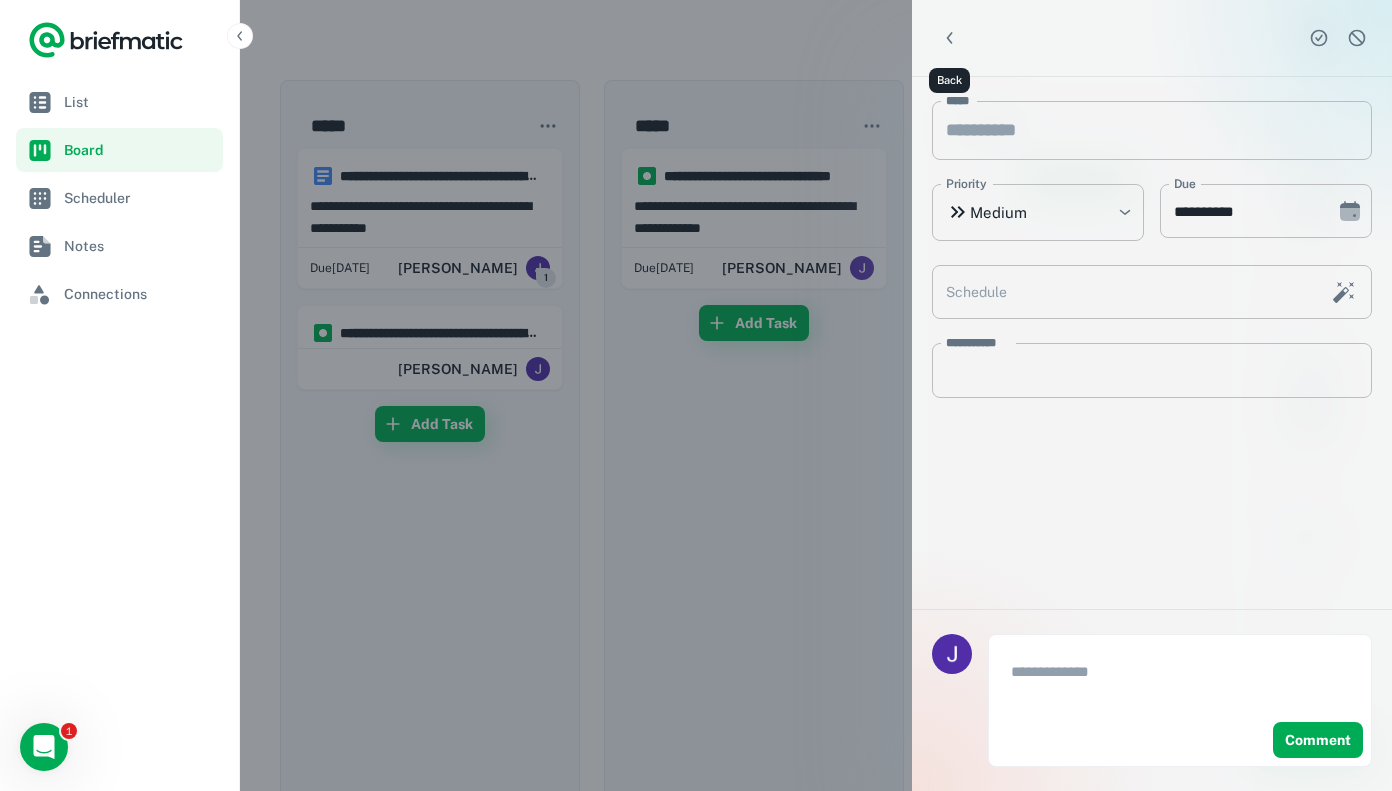 type 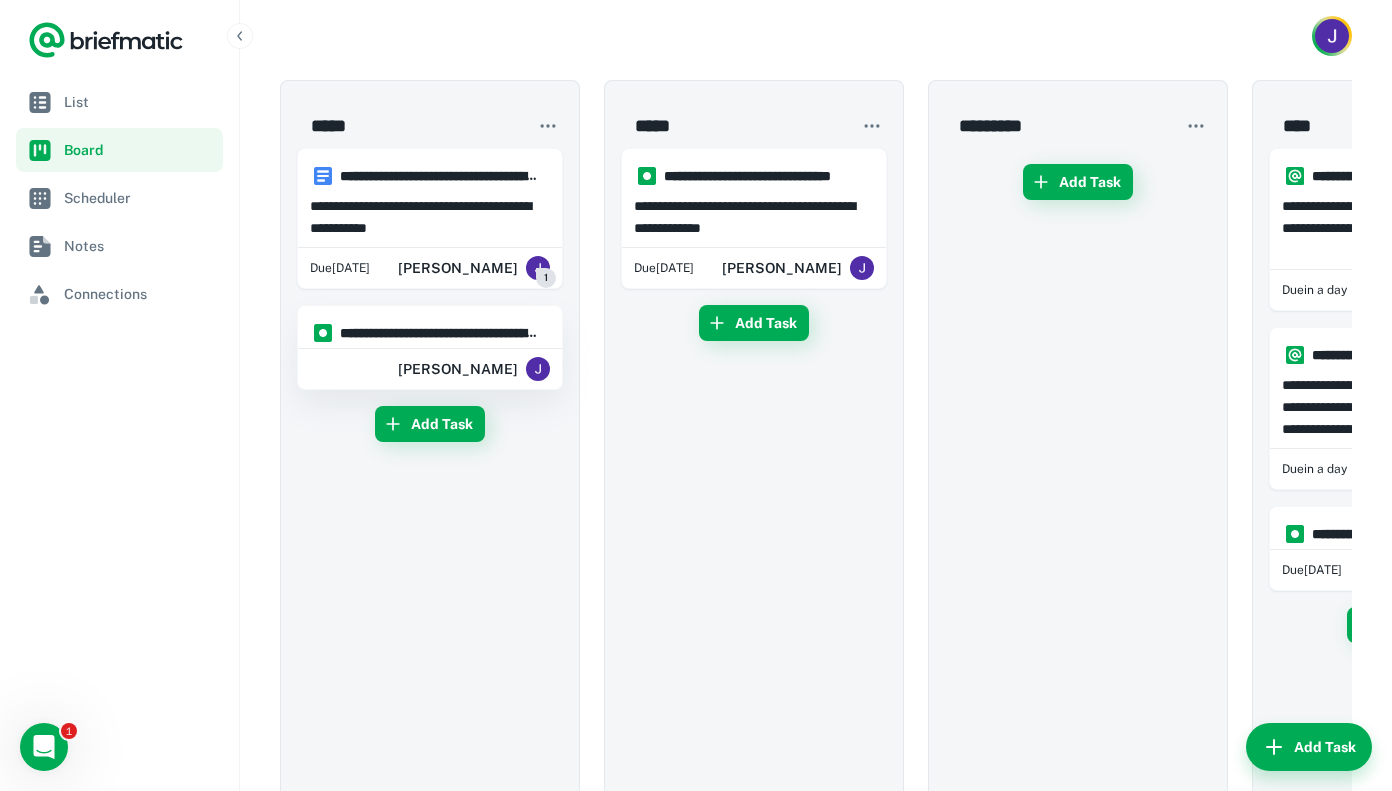 click on "**********" at bounding box center (439, 333) 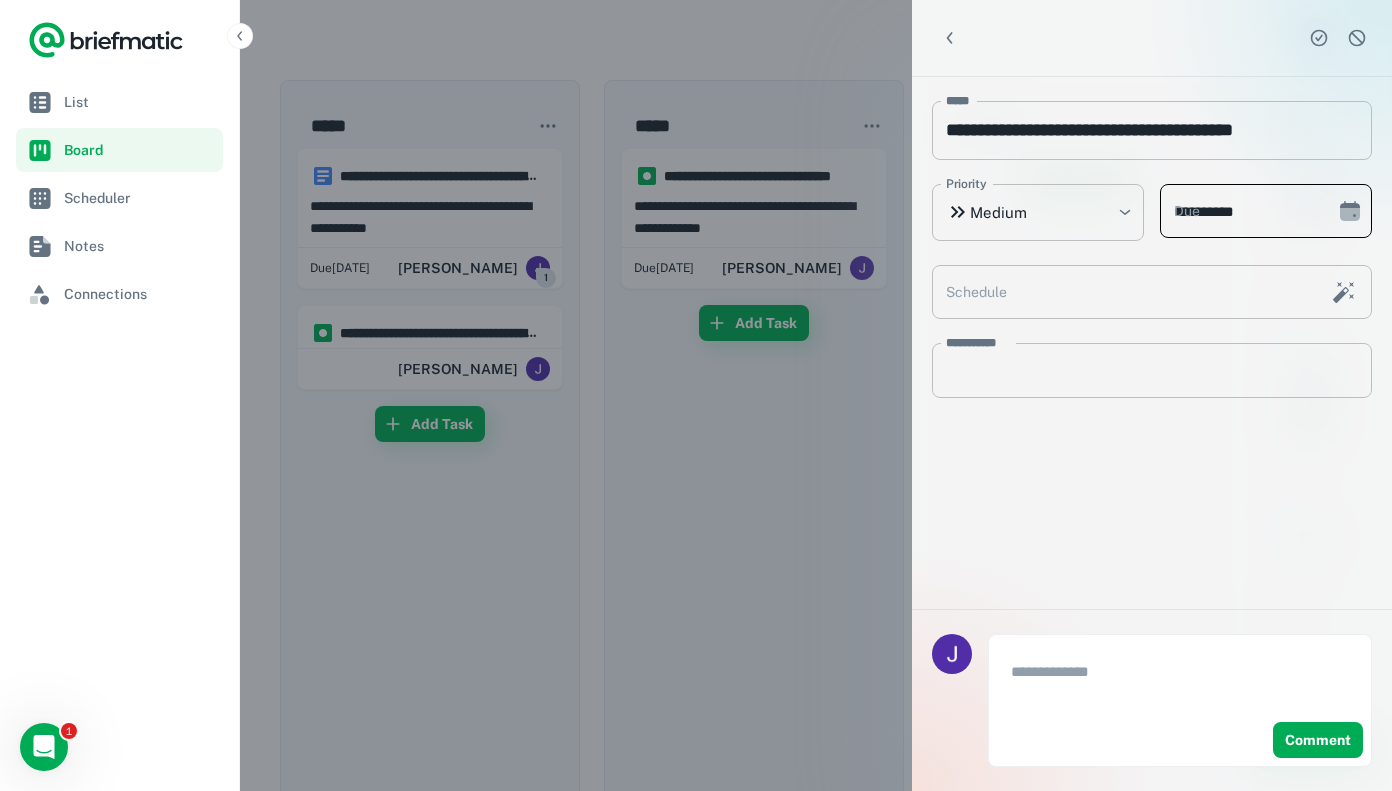 click on "**********" at bounding box center [1241, 211] 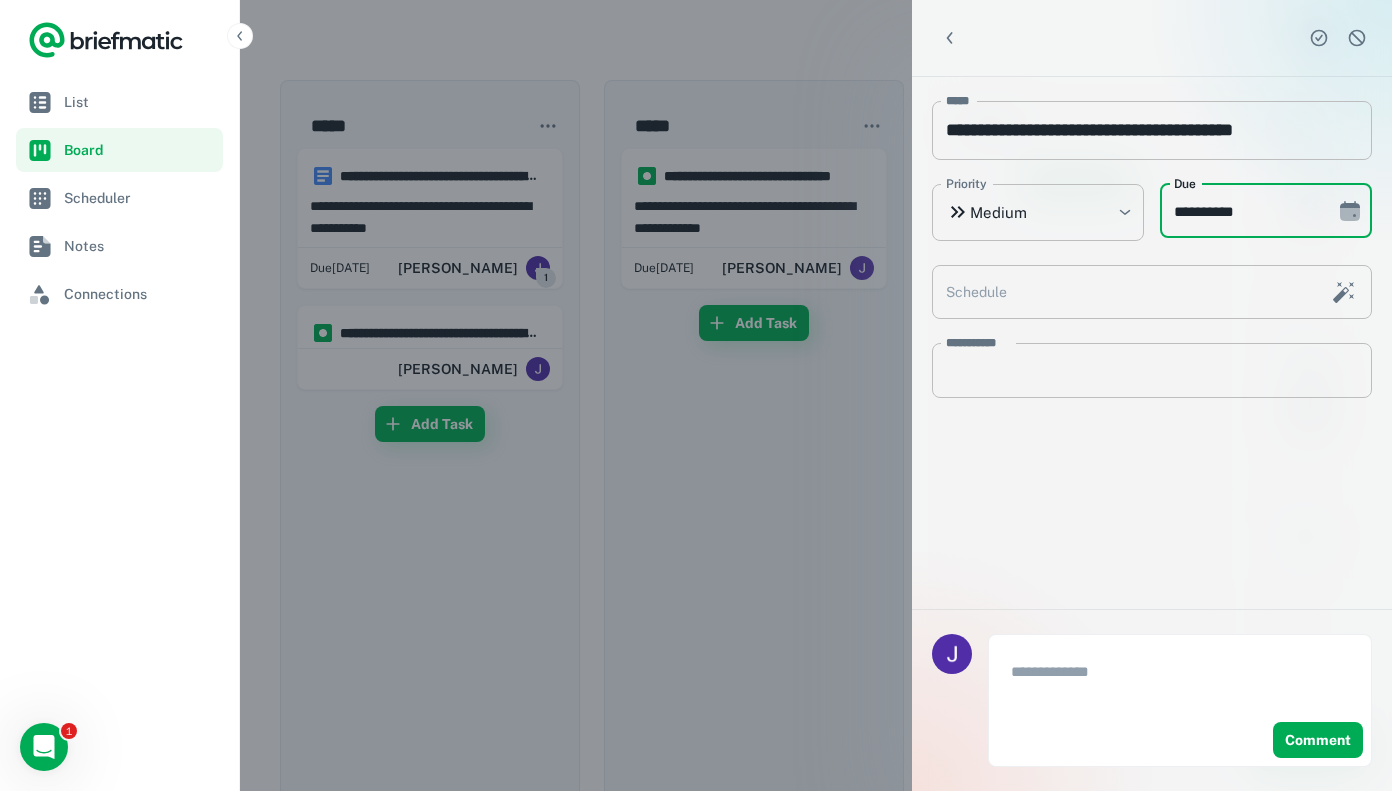 type on "**********" 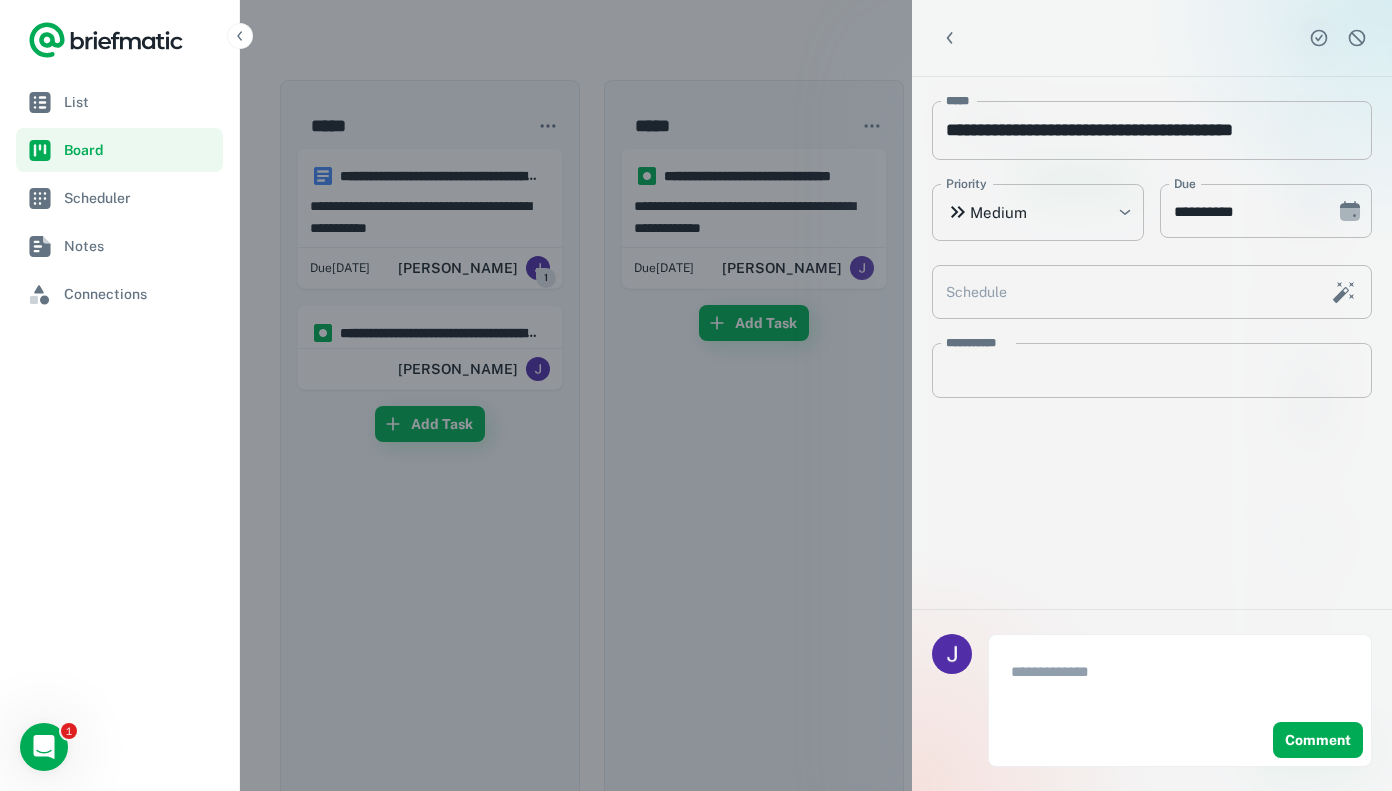 click 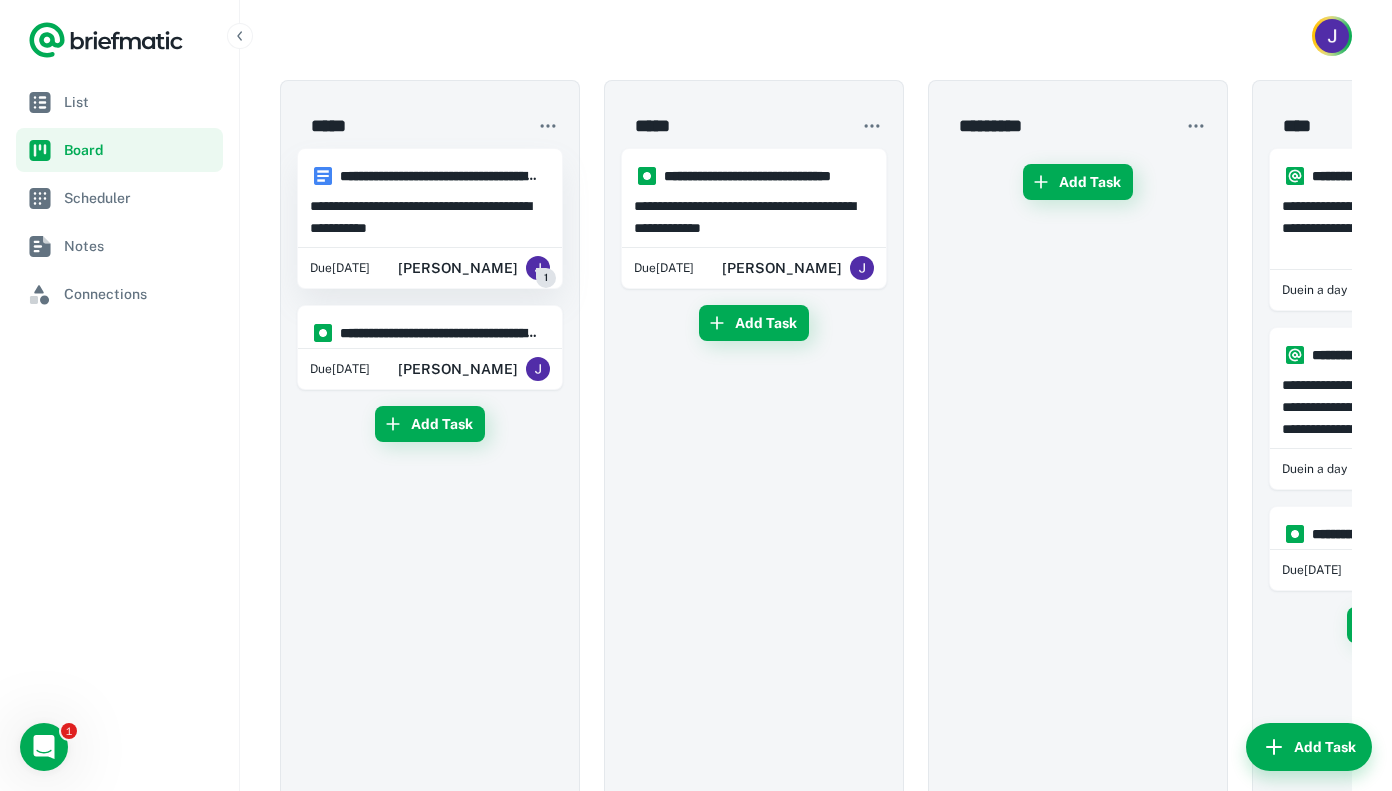 click on "**********" at bounding box center (430, 217) 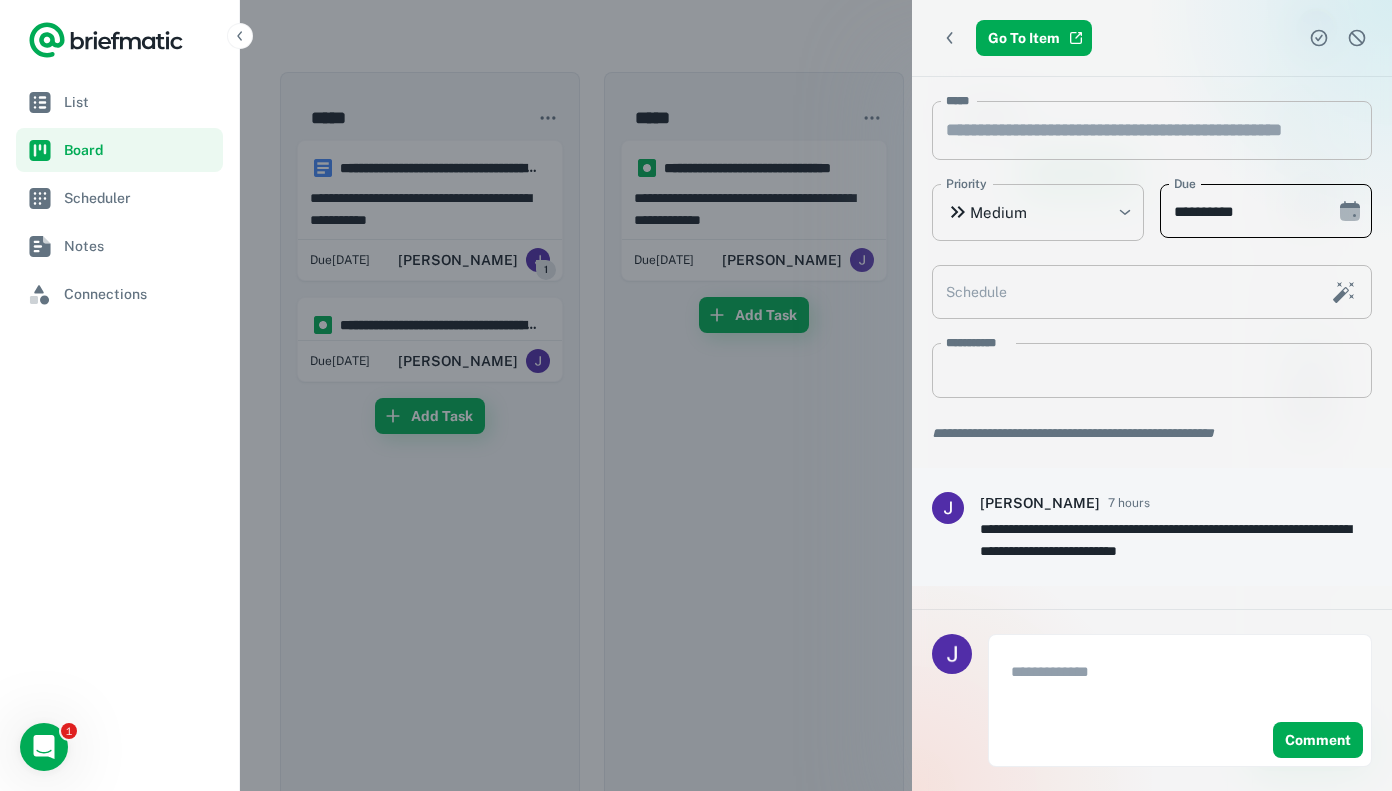 scroll, scrollTop: 6, scrollLeft: 0, axis: vertical 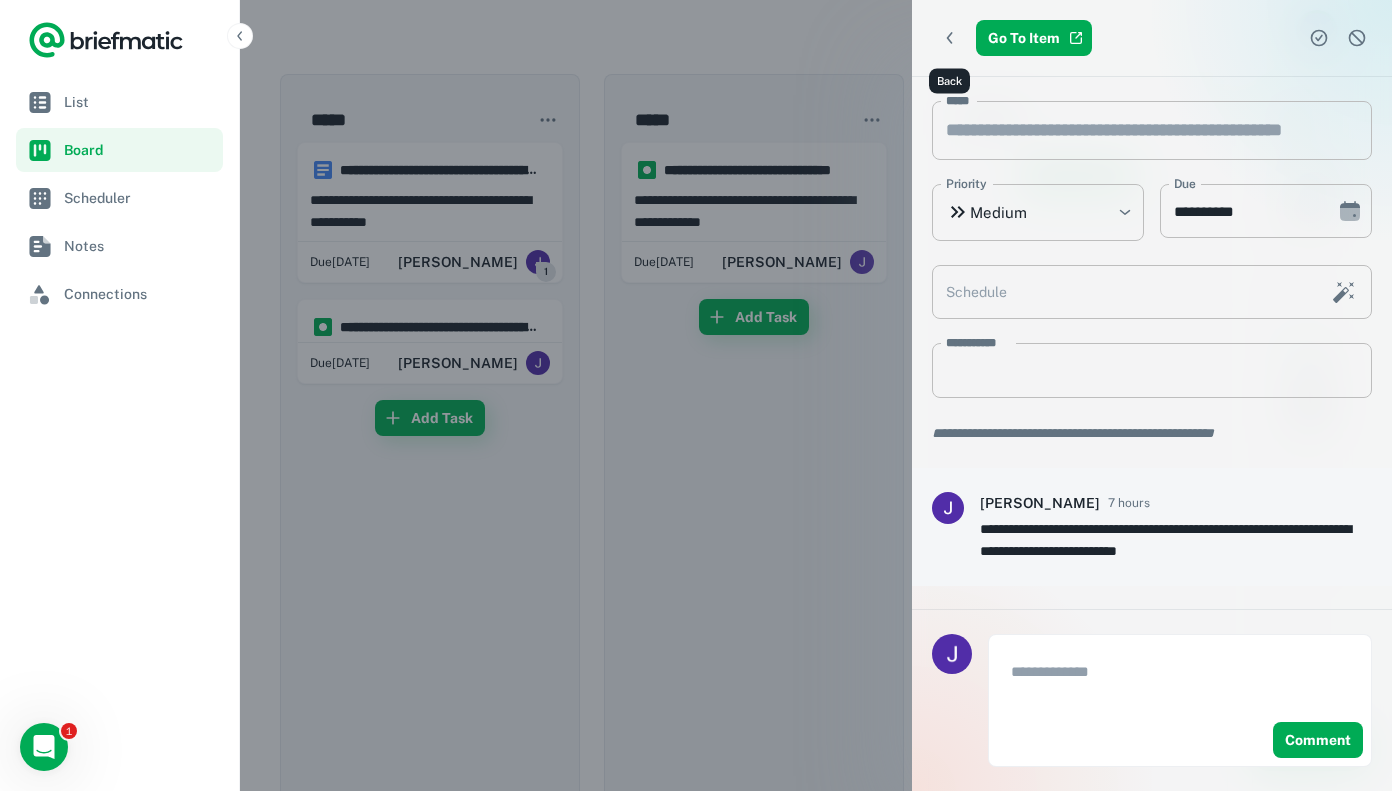 click 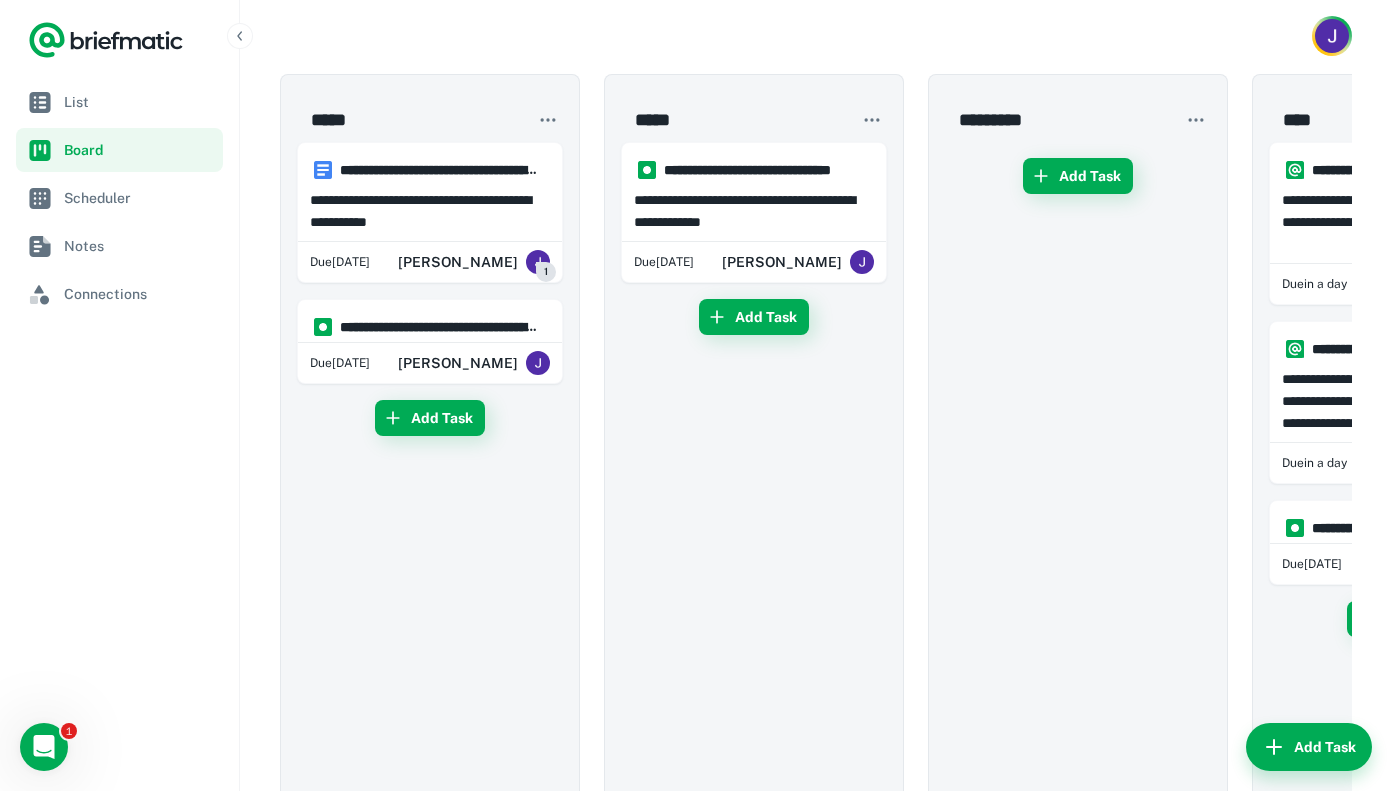 click on "Add Task" at bounding box center [430, 616] 